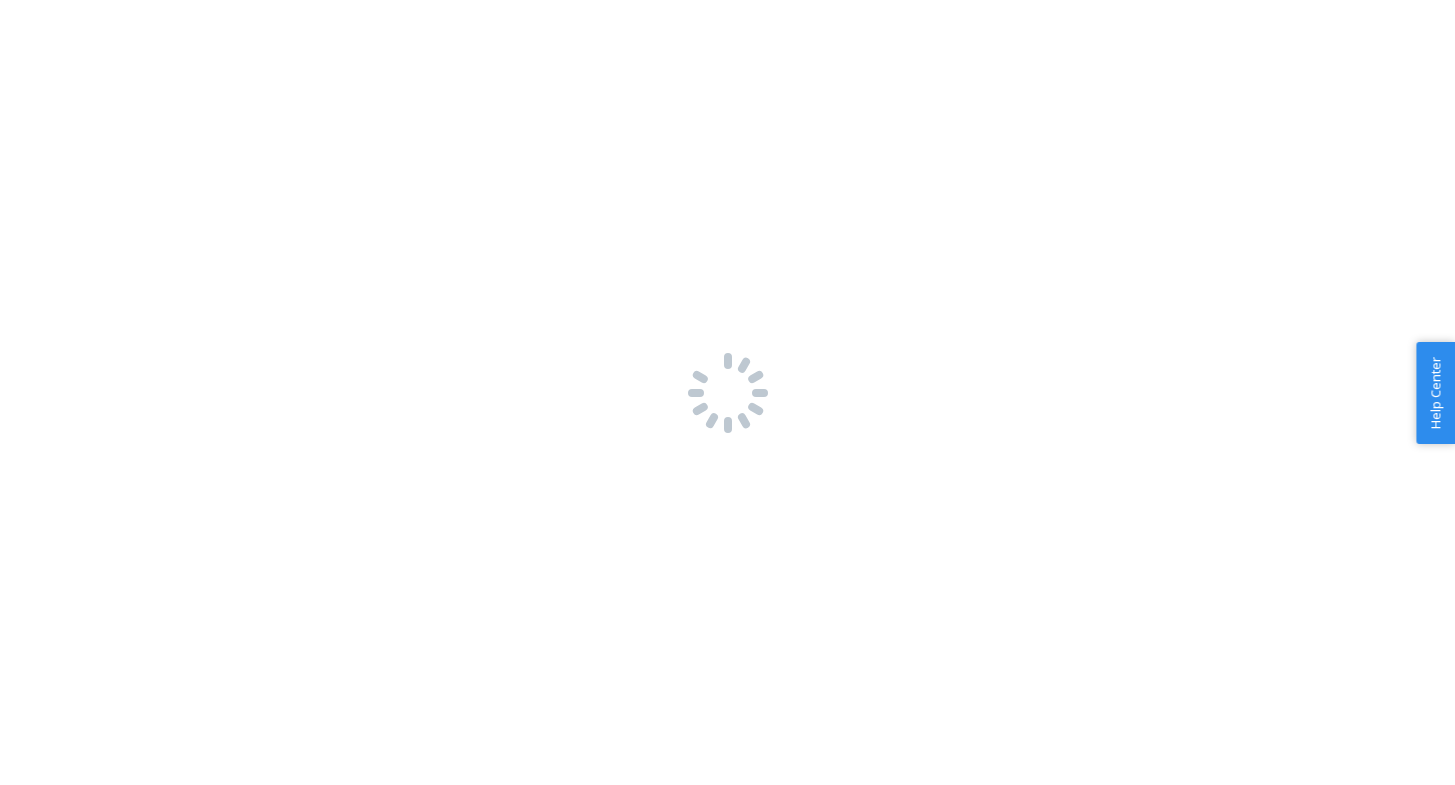 scroll, scrollTop: 0, scrollLeft: 0, axis: both 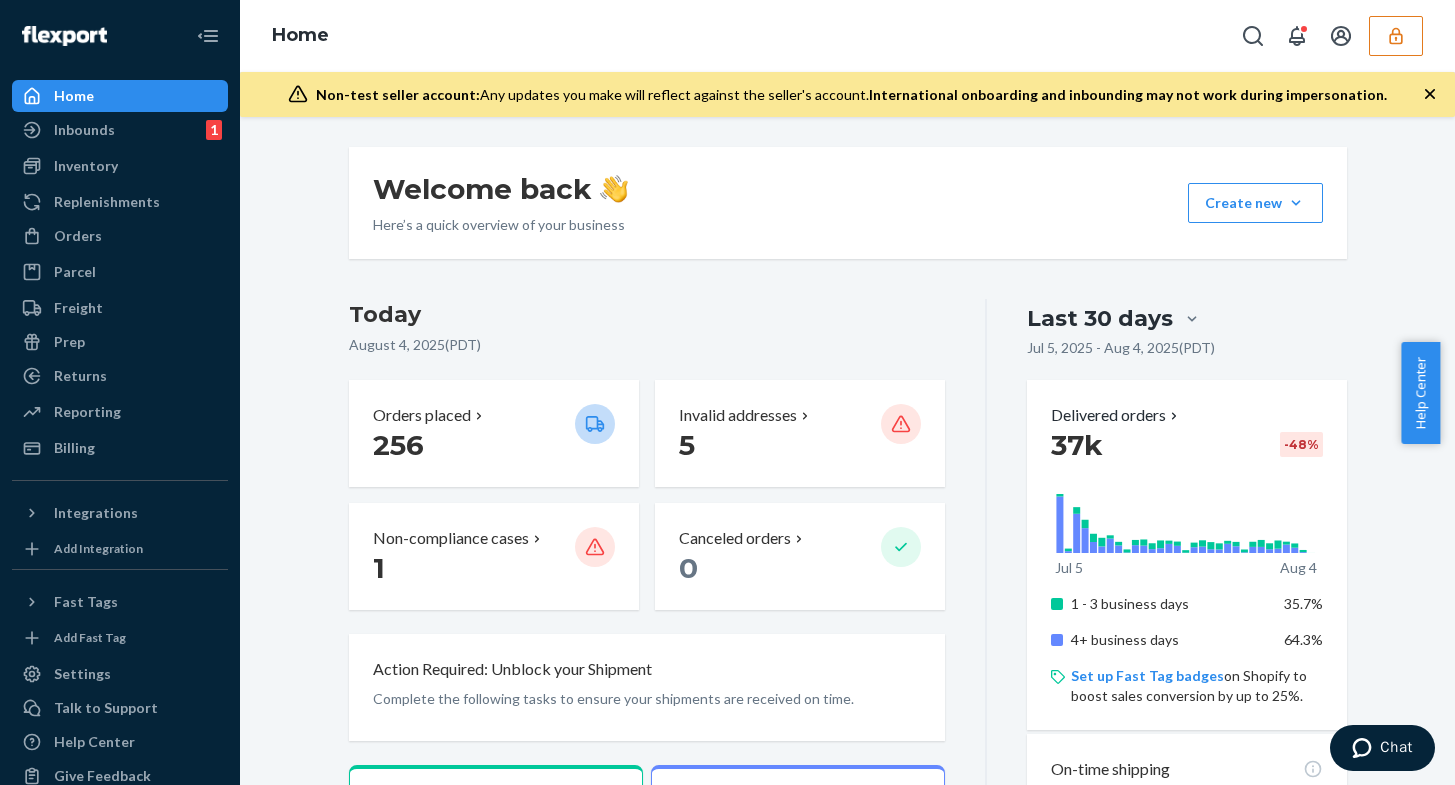 click 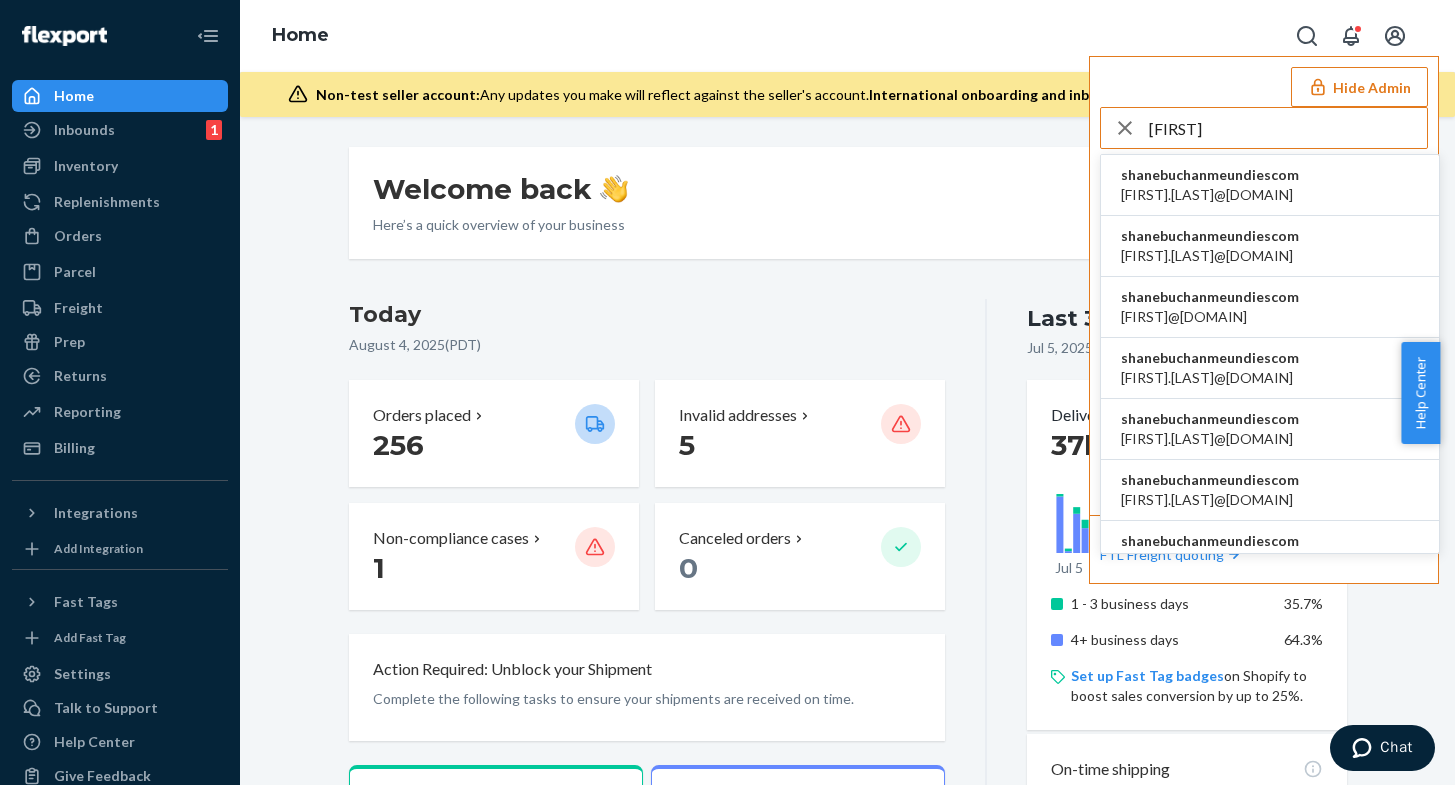 type on "[FIRST]" 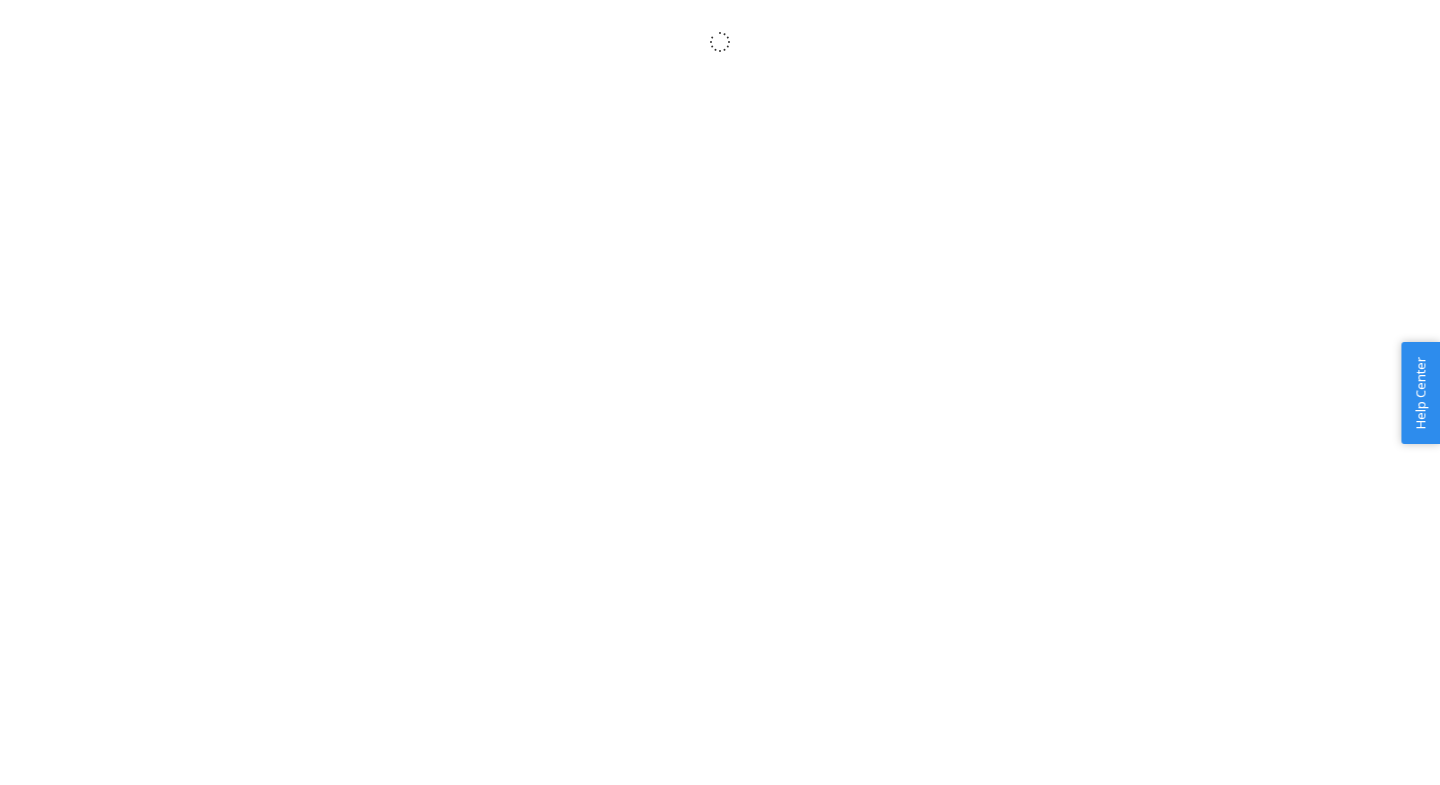 scroll, scrollTop: 0, scrollLeft: 0, axis: both 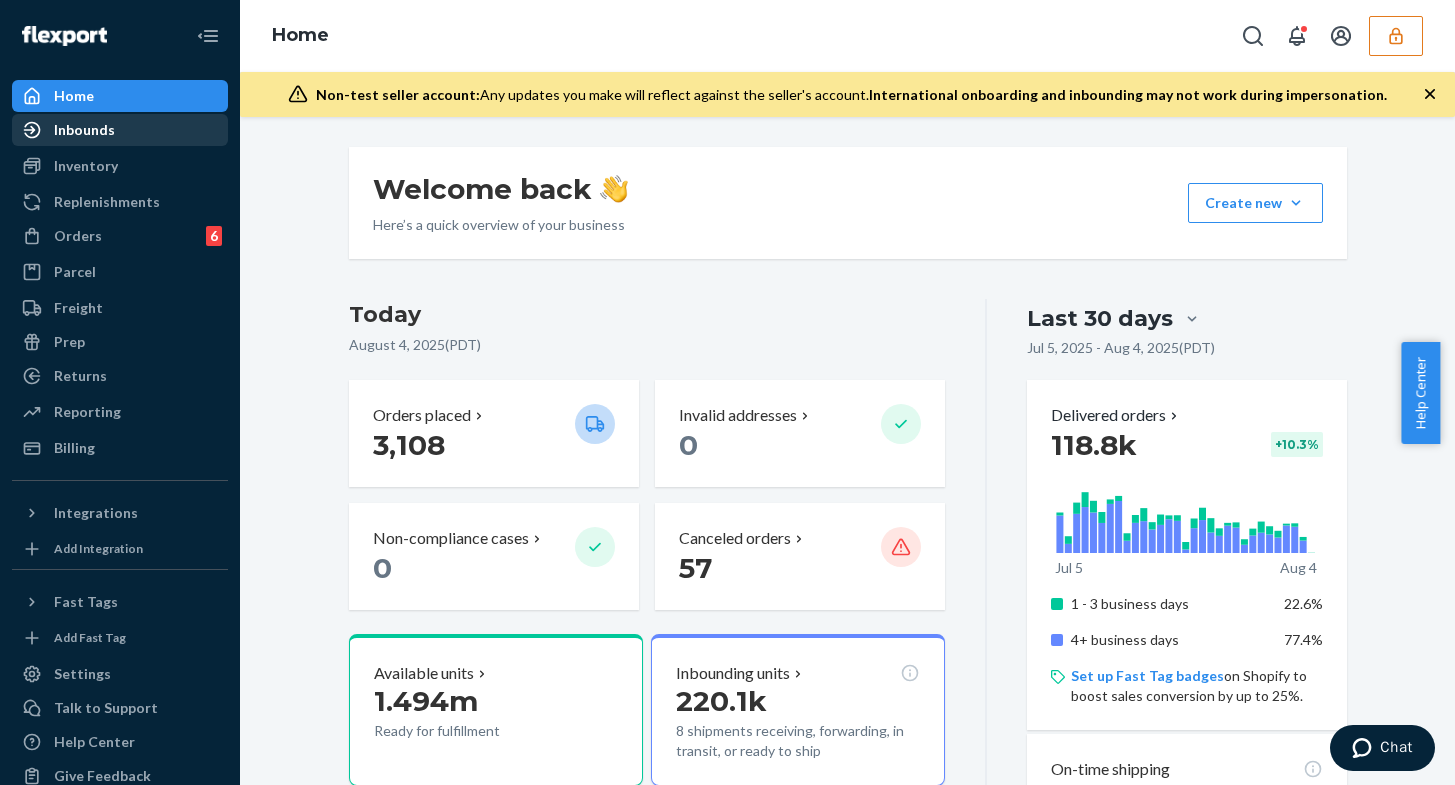 click on "Inbounds" at bounding box center [120, 130] 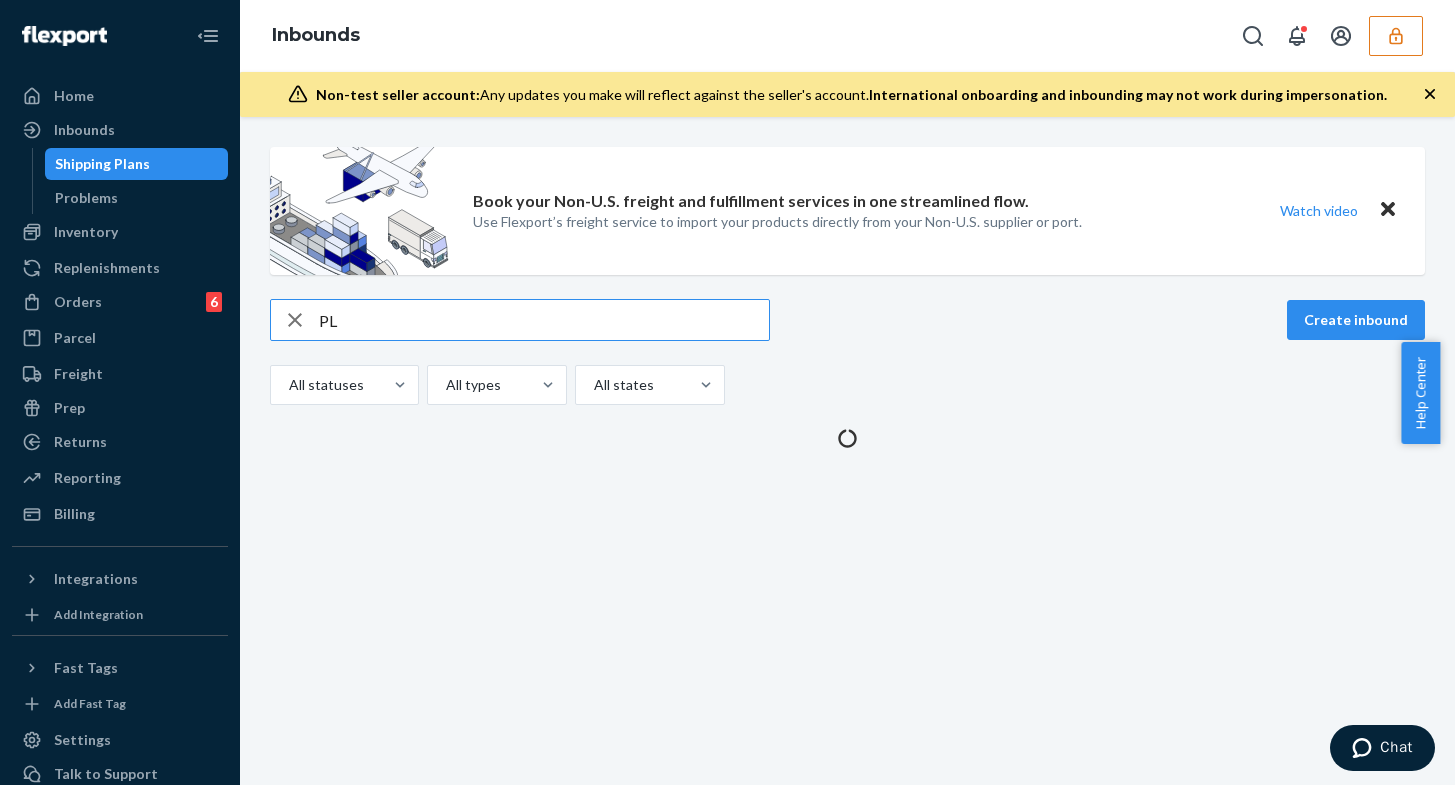 type on "P" 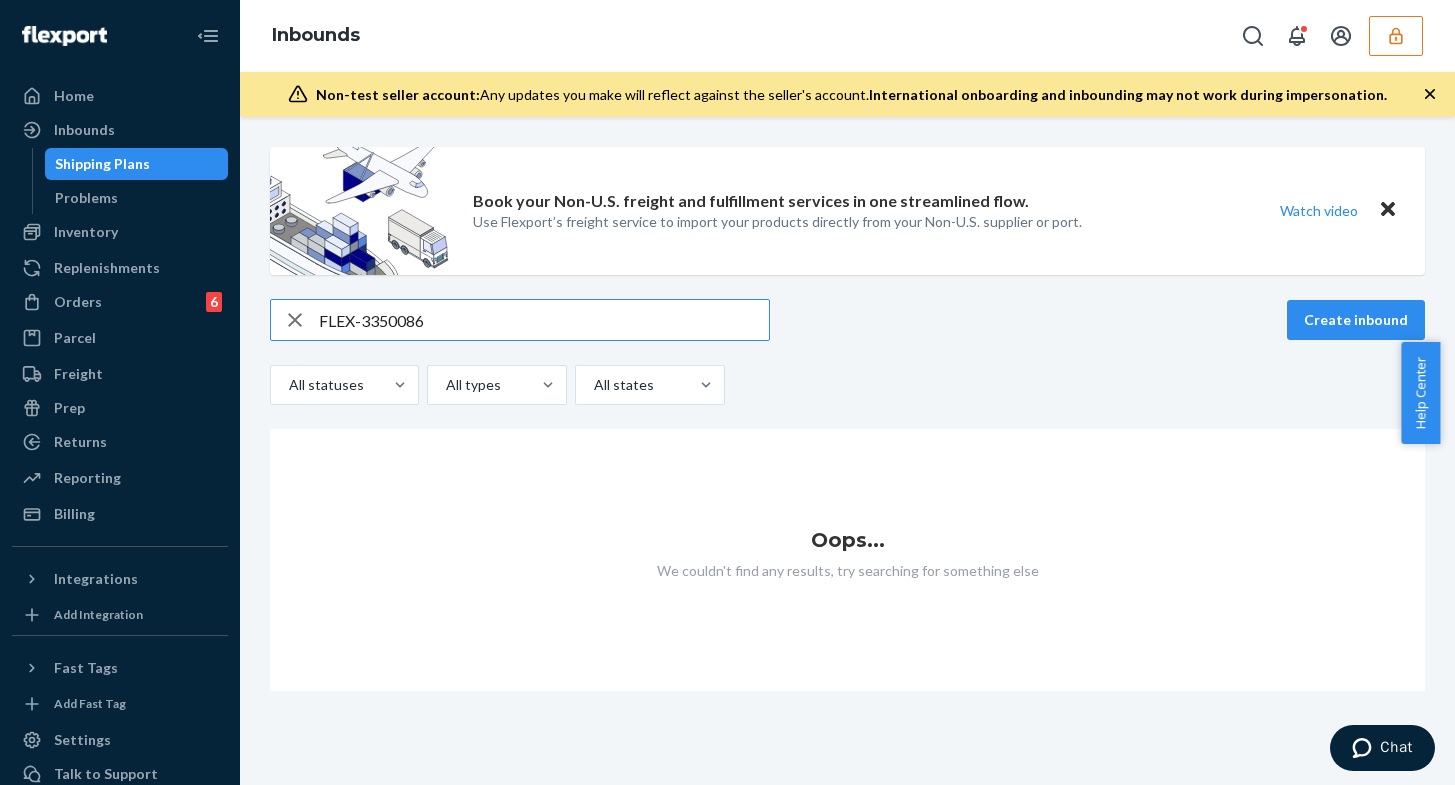 type on "FLEX-3350086" 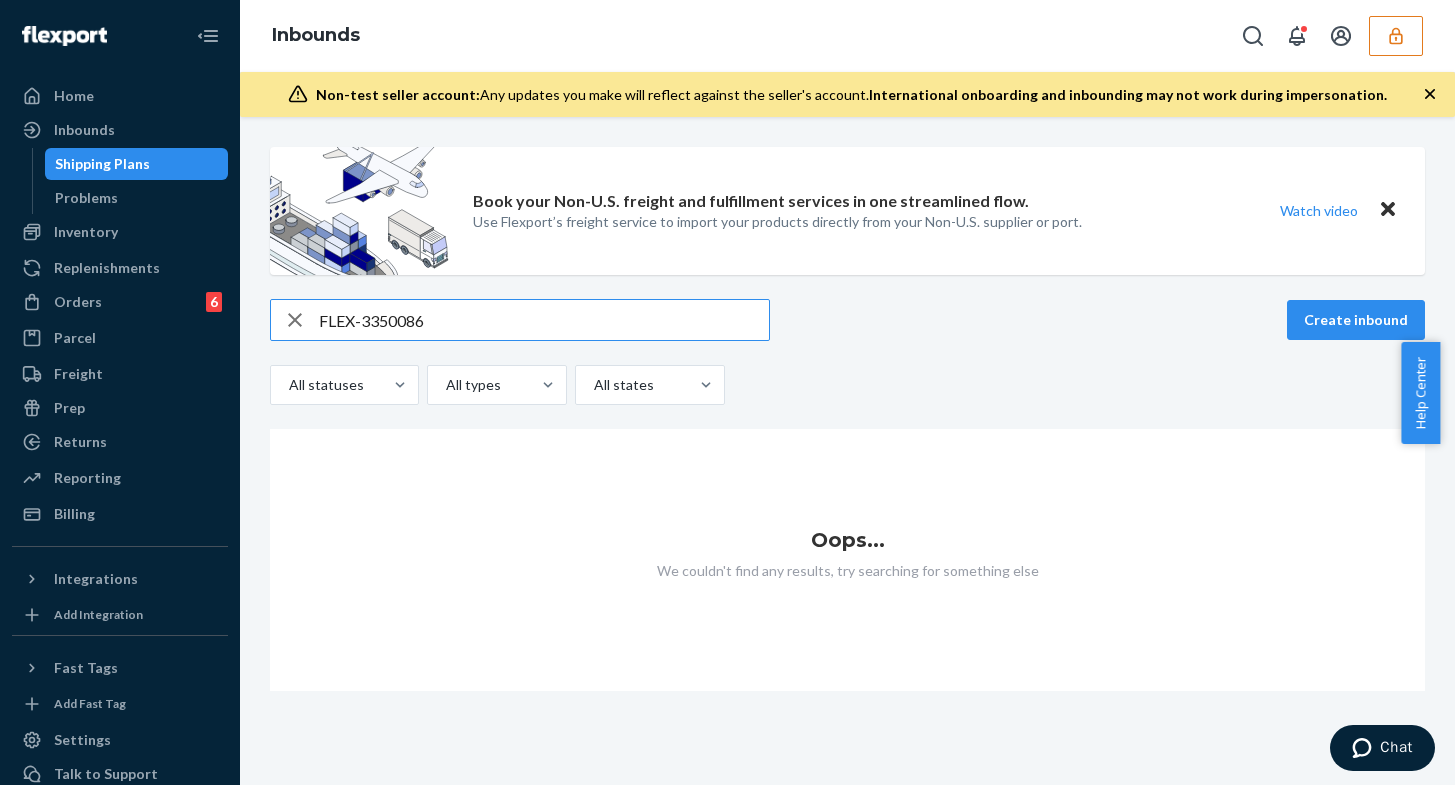 drag, startPoint x: 974, startPoint y: 305, endPoint x: 981, endPoint y: 294, distance: 13.038404 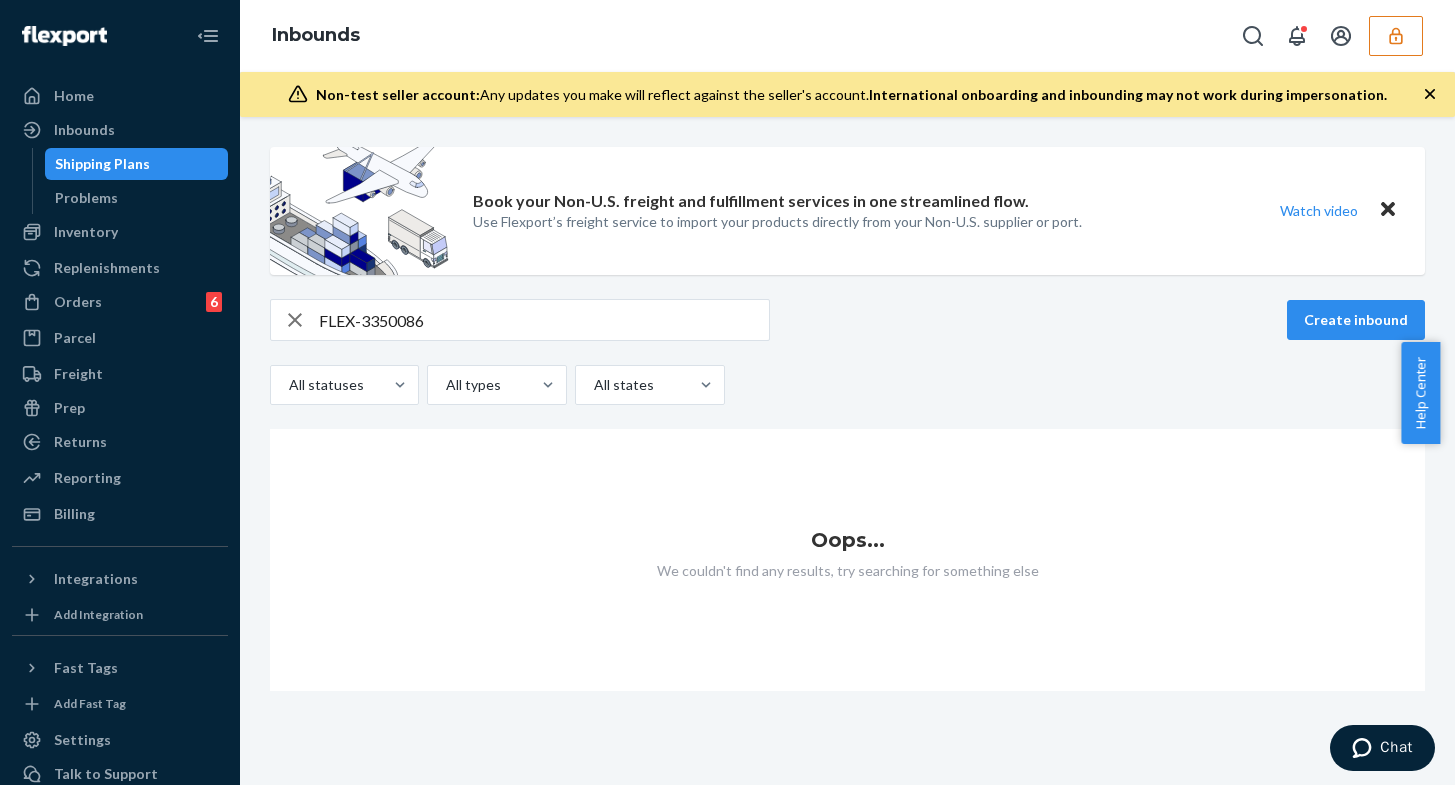 click 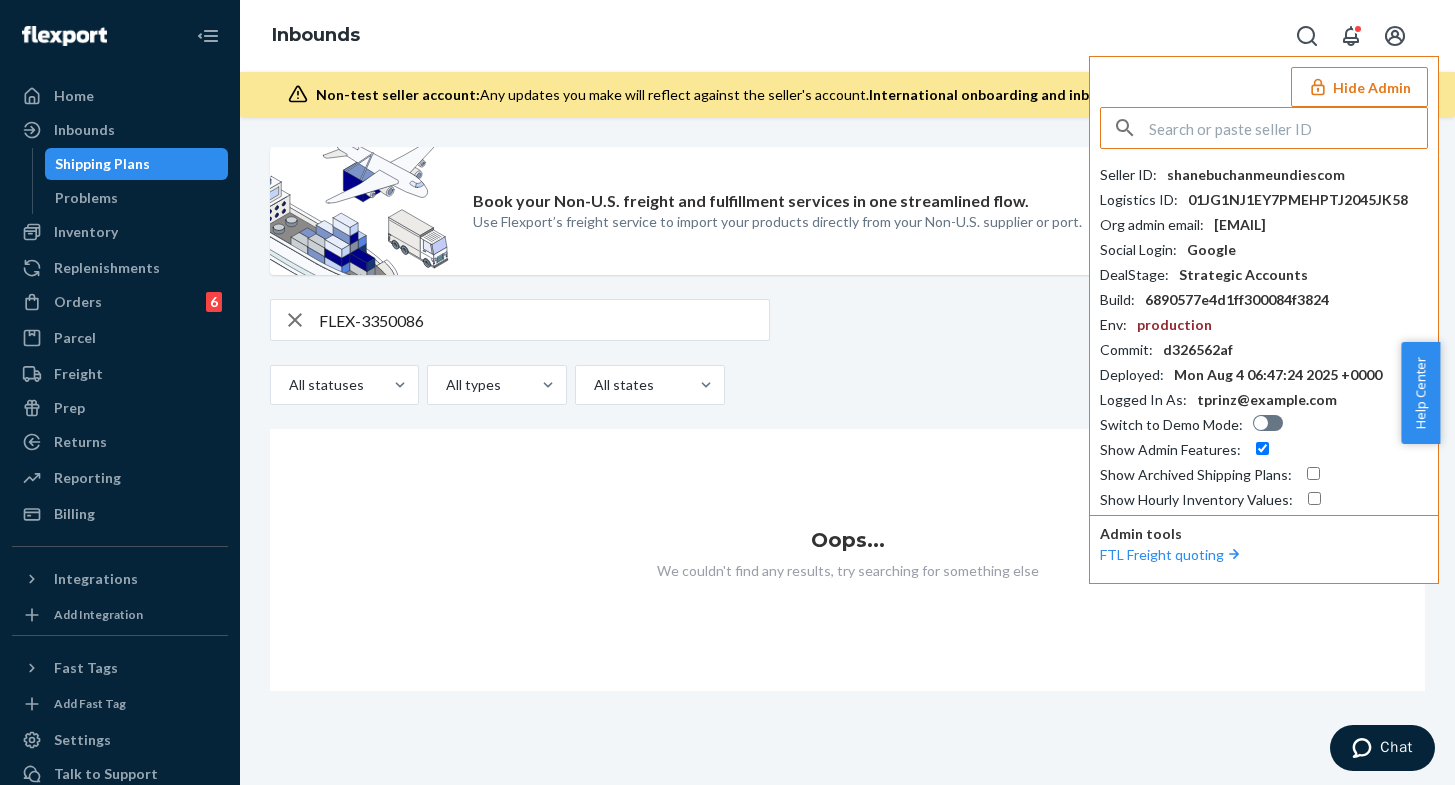 click 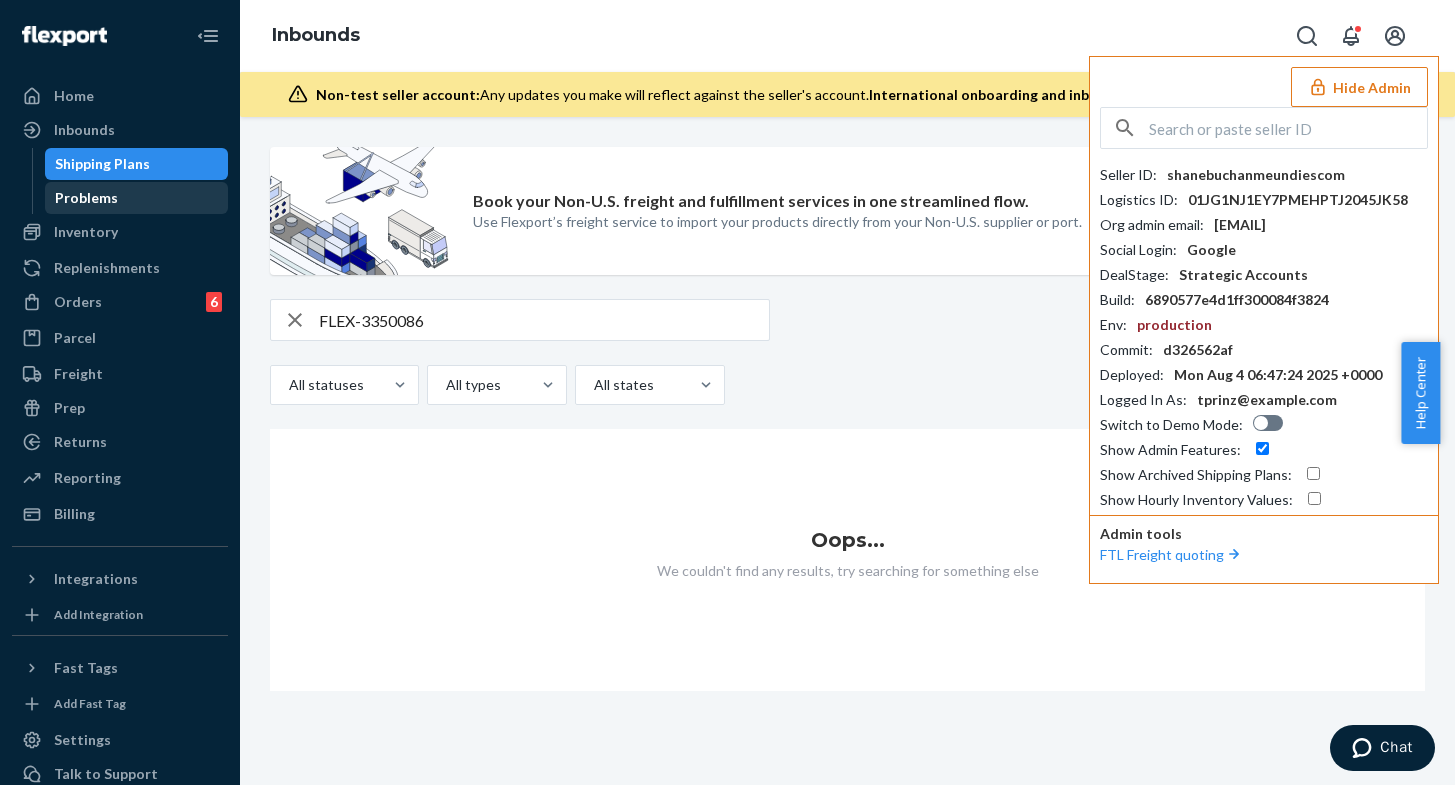 click on "Problems" at bounding box center [86, 198] 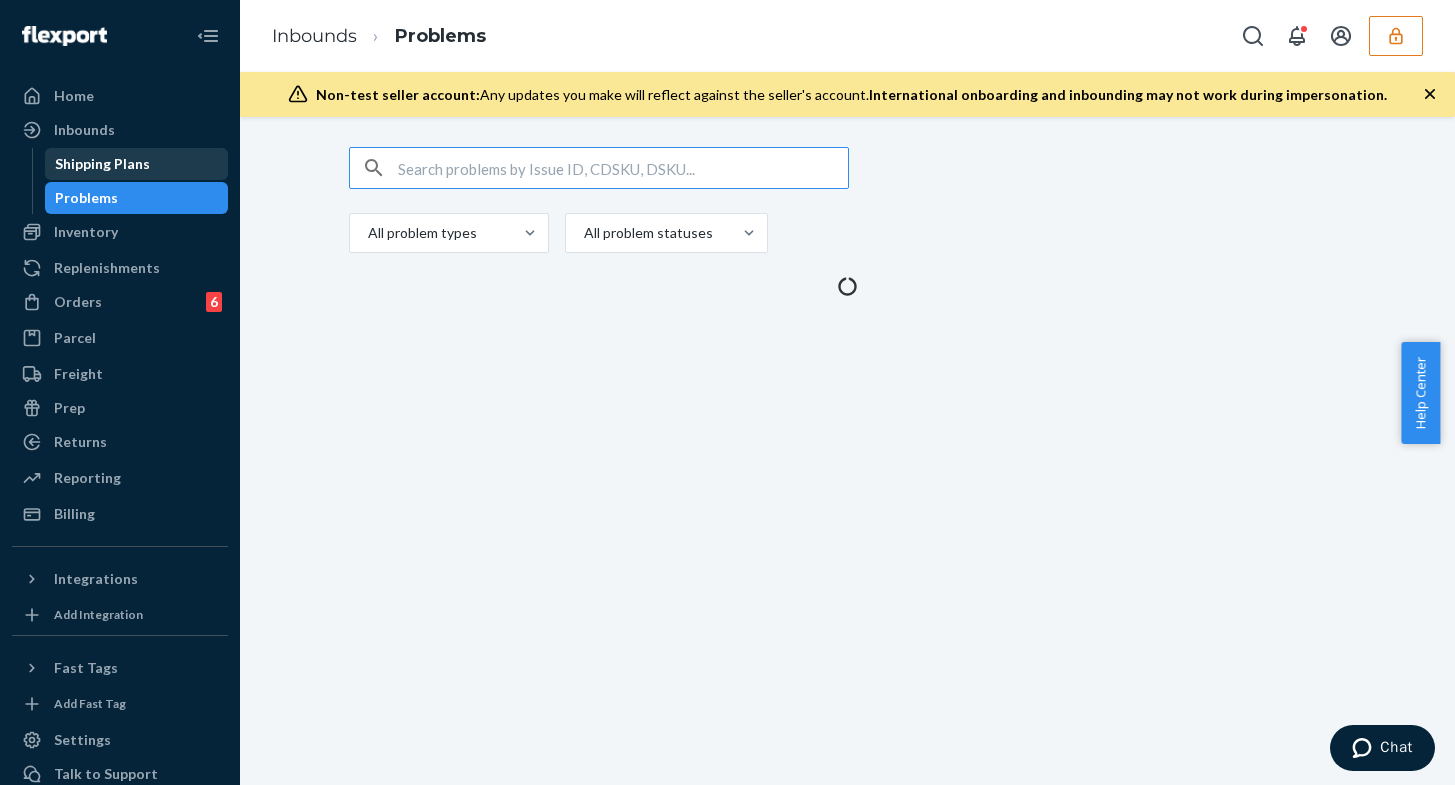 click on "Shipping Plans" at bounding box center (137, 164) 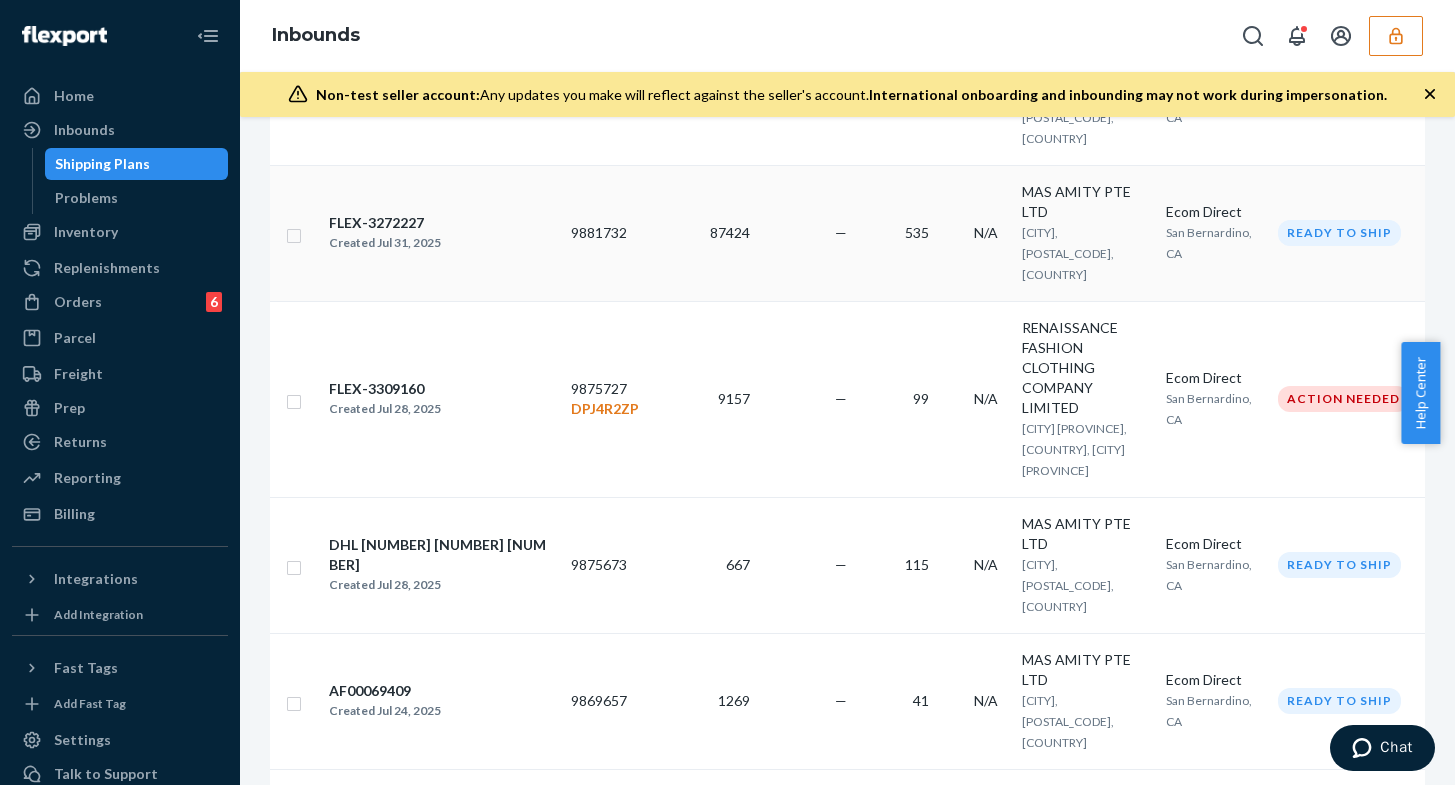 scroll, scrollTop: 0, scrollLeft: 0, axis: both 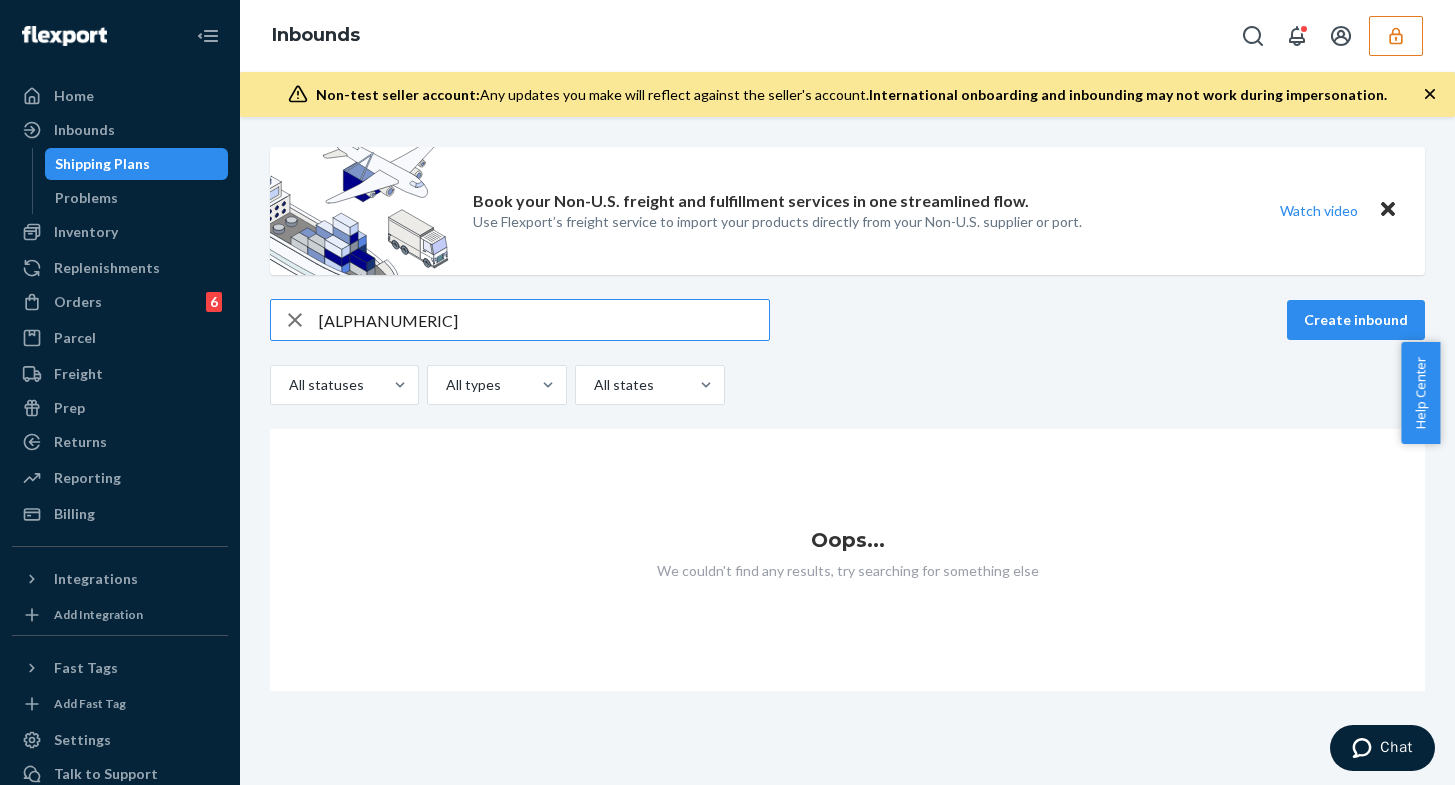 click on "AFOOO69409" at bounding box center [544, 320] 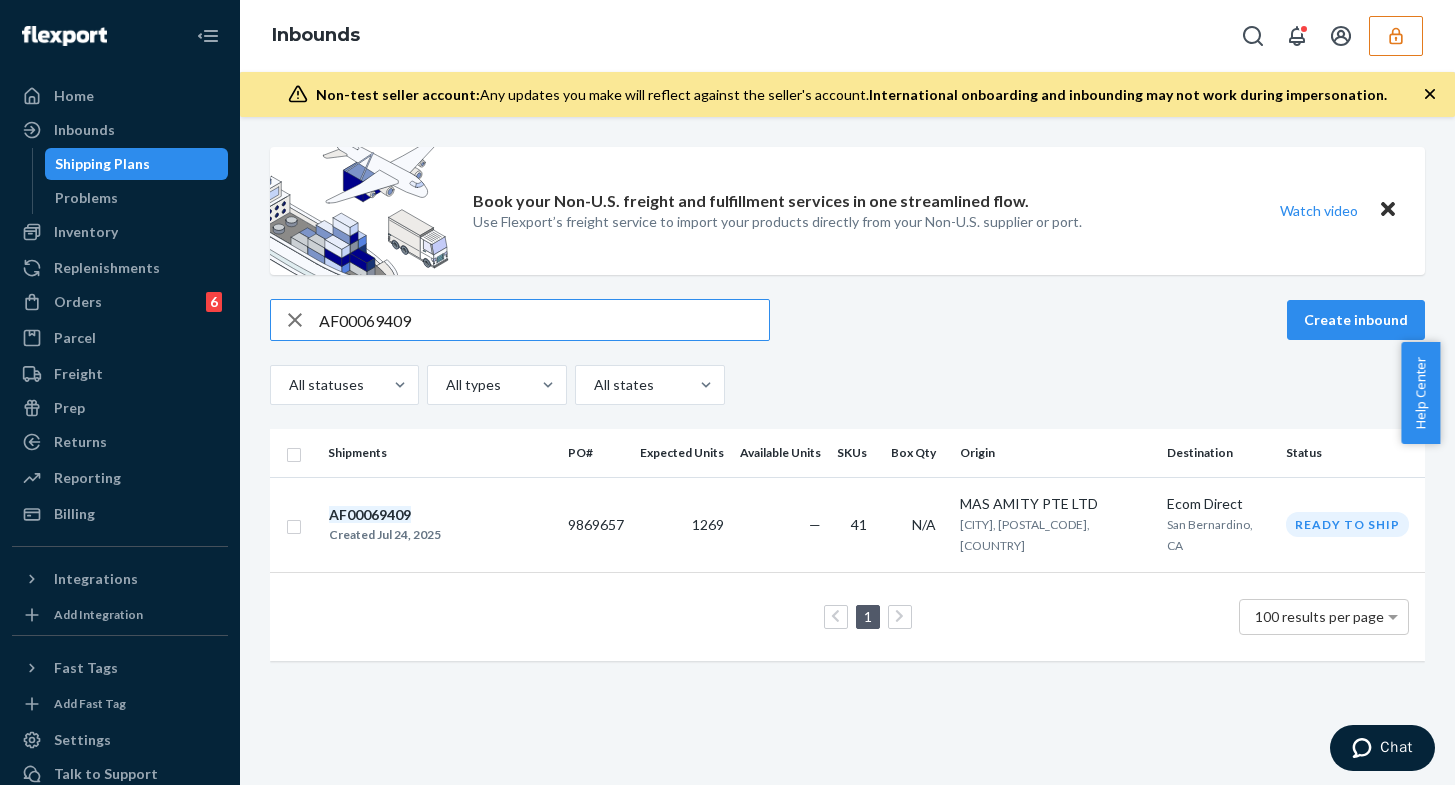 type on "AF00069409" 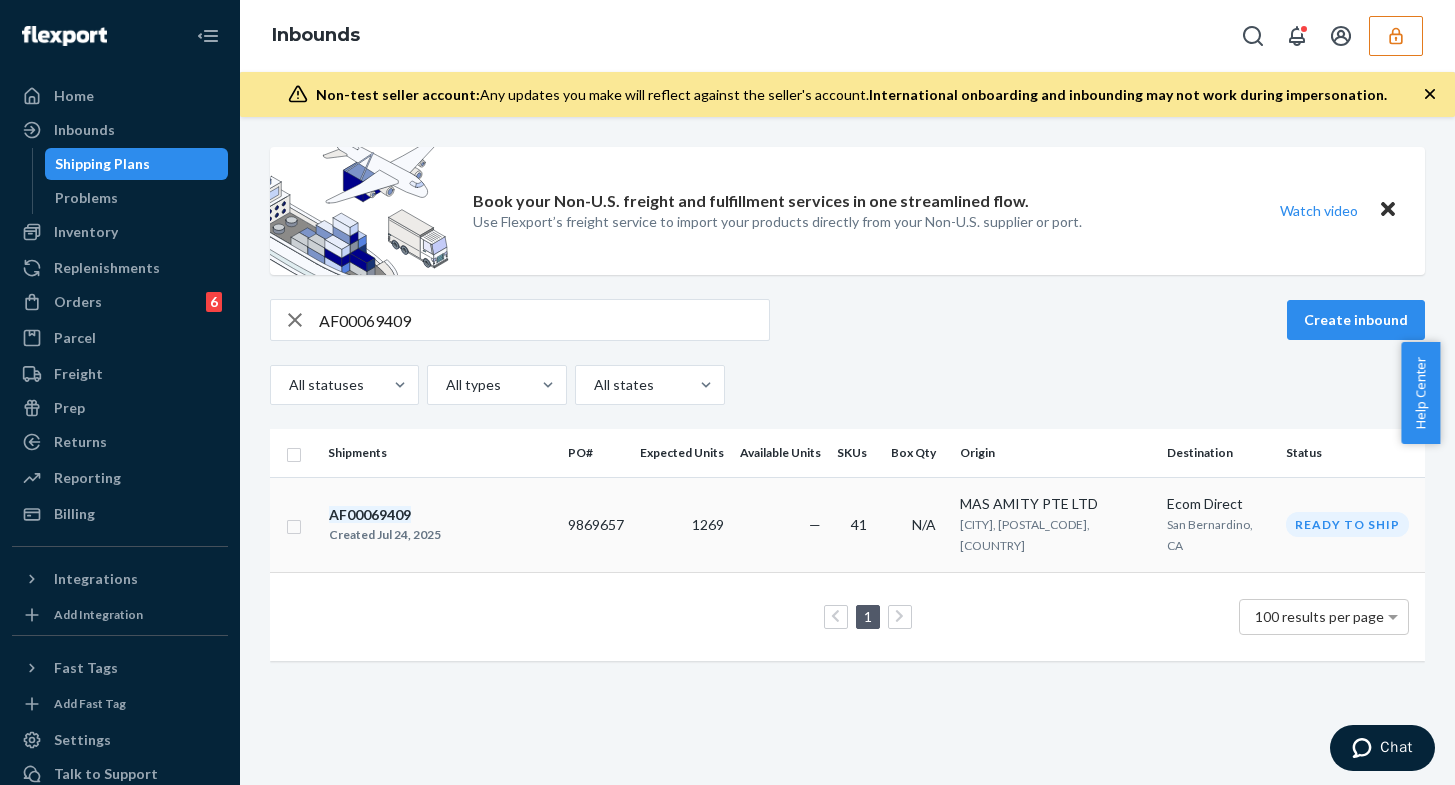click on "AF00069409 Created Jul 24, 2025" at bounding box center [440, 525] 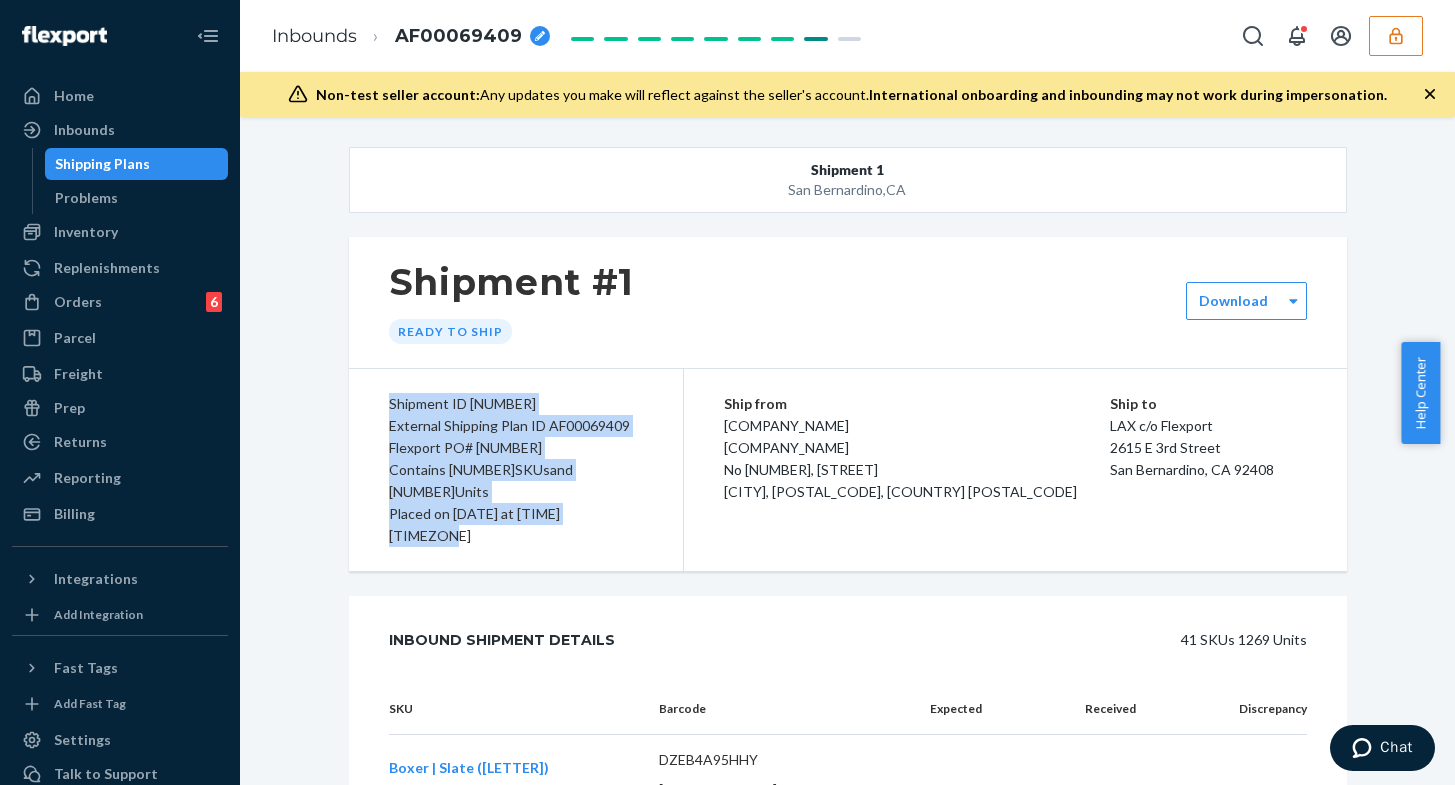 drag, startPoint x: 372, startPoint y: 404, endPoint x: 642, endPoint y: 502, distance: 287.2351 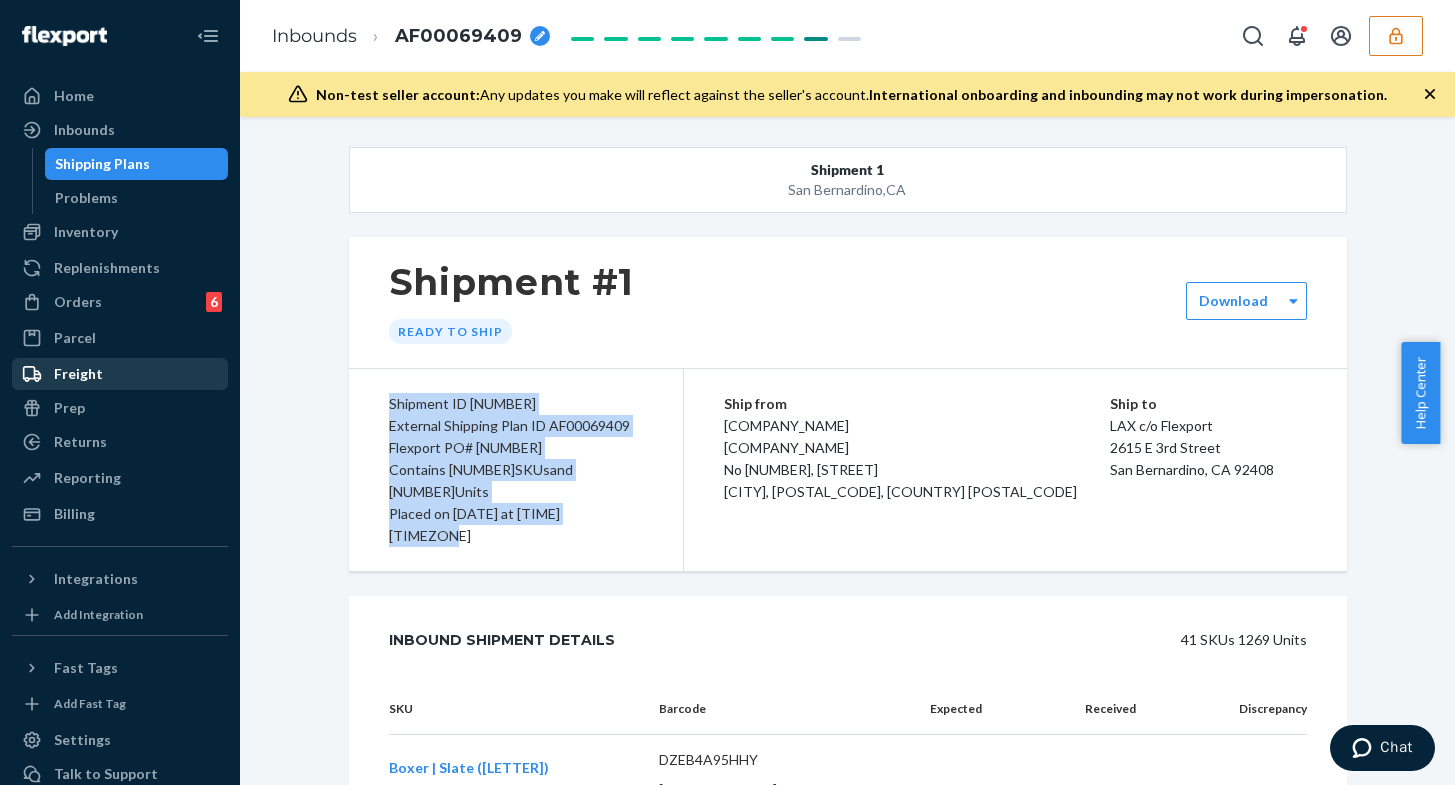 copy on "Shipment ID 1213966 External Shipping Plan ID AF00069409 Flexport PO# 9869657 Contains 41  SKUs  and 1269  Units Placed on 07/24/2025 at 3:01 pm PDT" 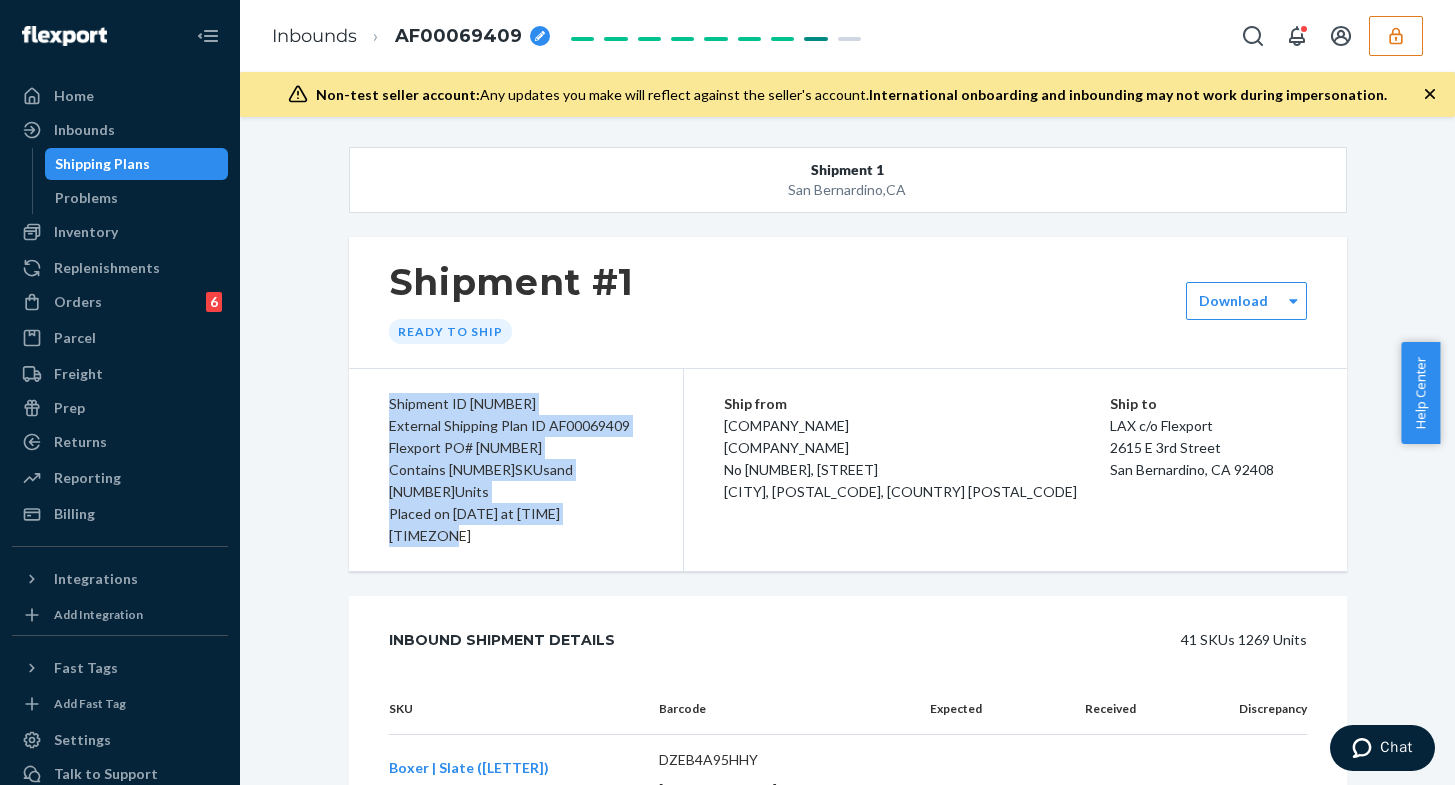 click at bounding box center [1396, 36] 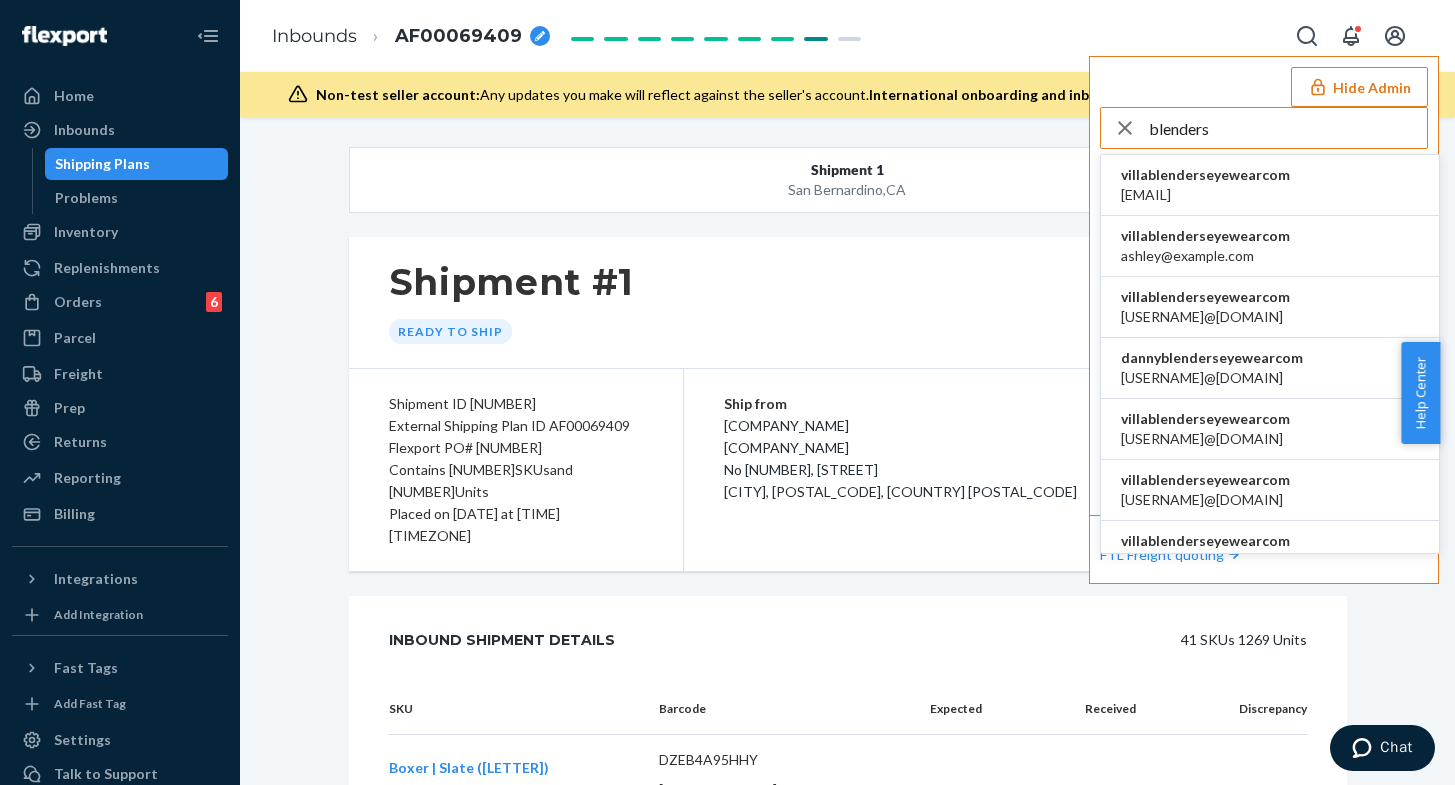 type on "blenders" 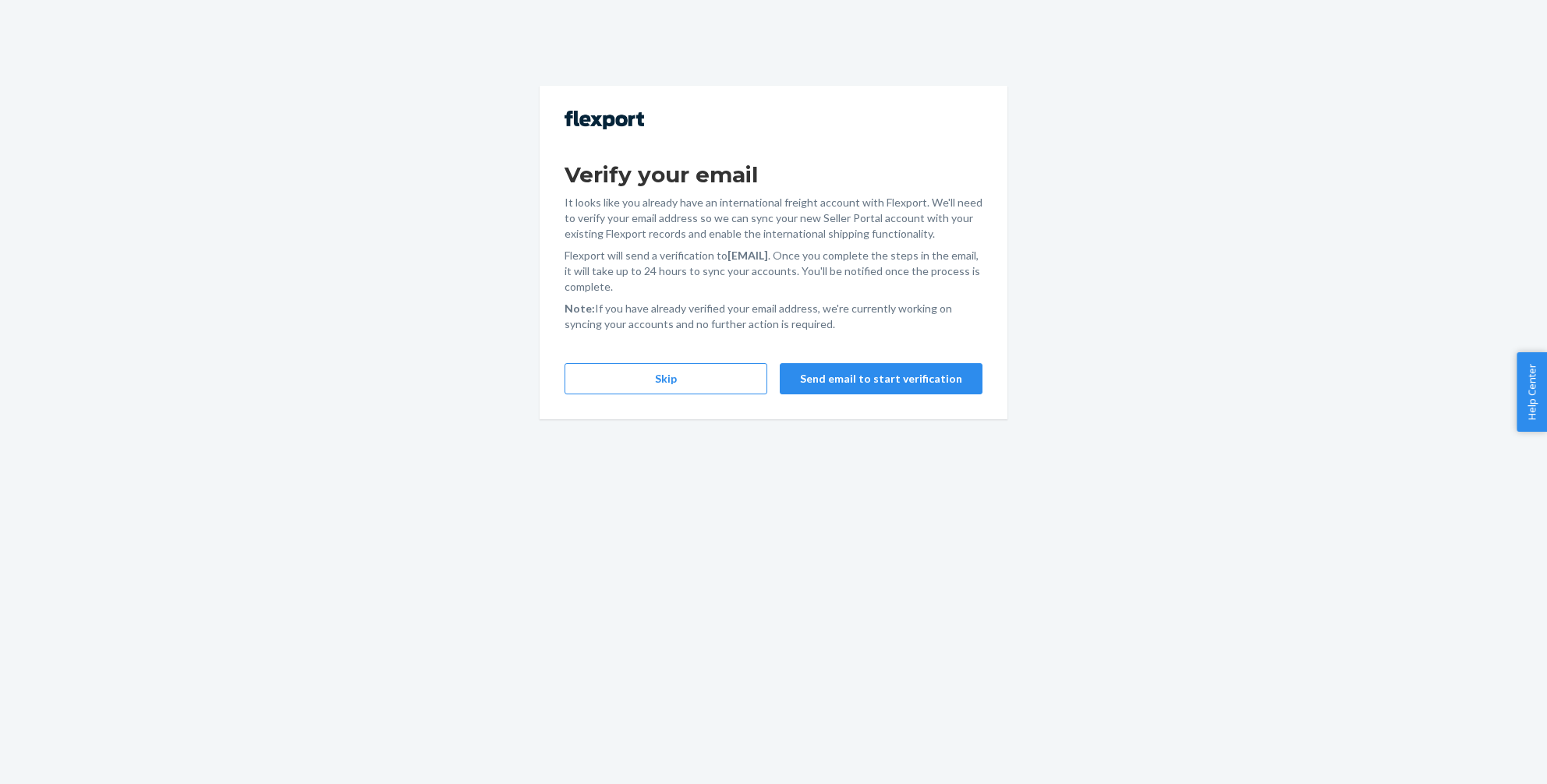 scroll, scrollTop: 0, scrollLeft: 0, axis: both 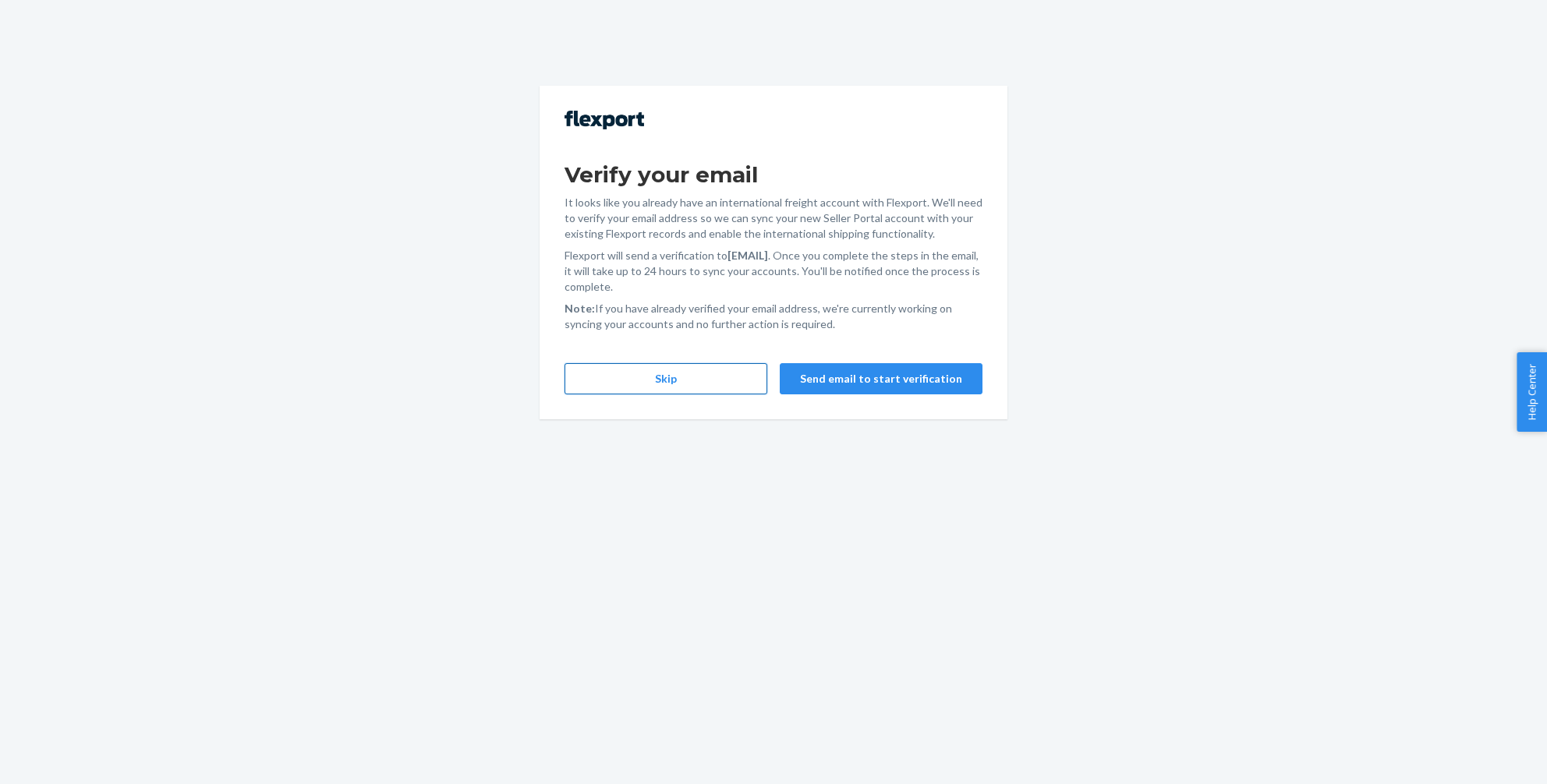 click on "Skip" at bounding box center [666, 379] 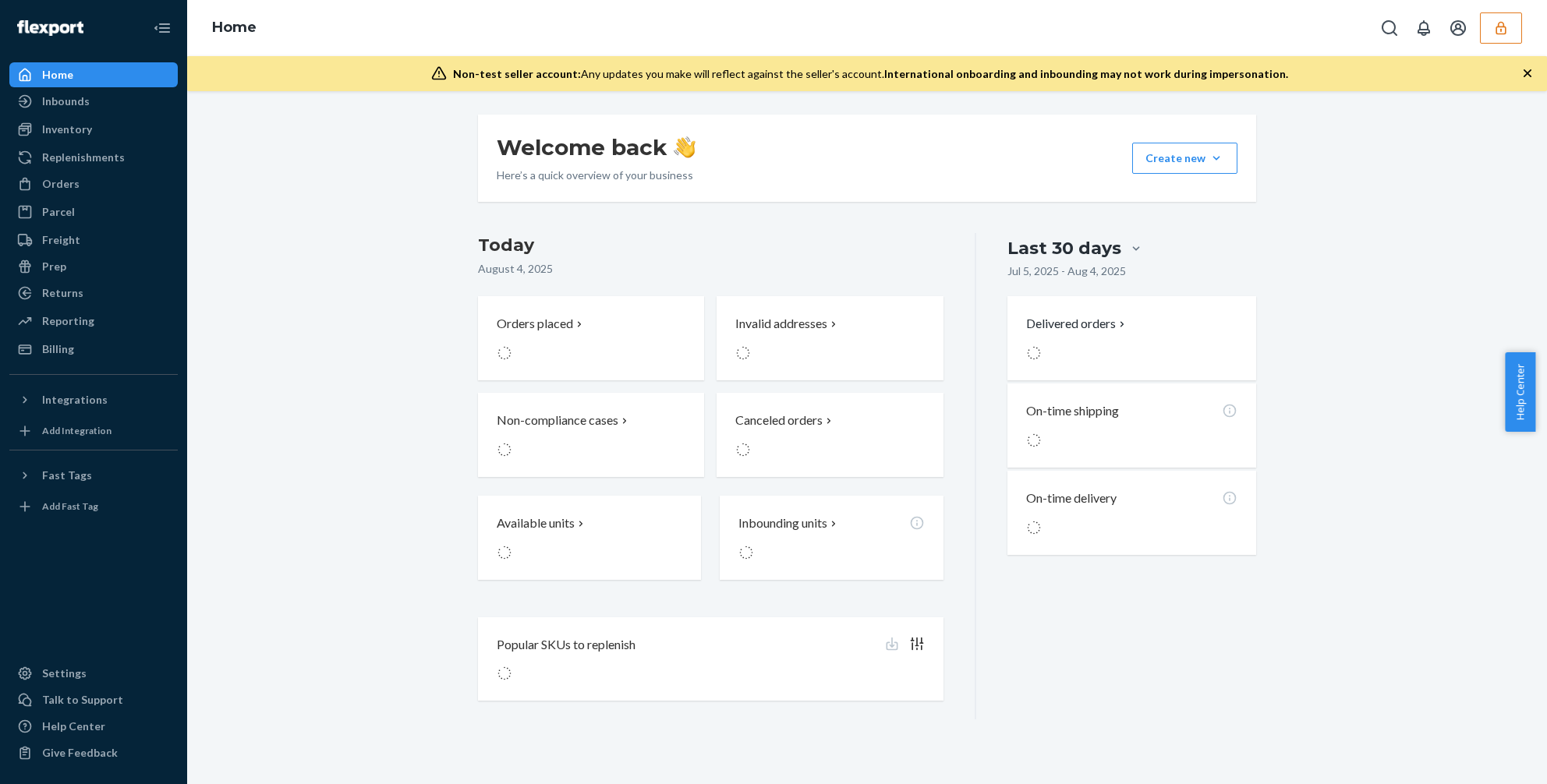 scroll, scrollTop: 0, scrollLeft: 0, axis: both 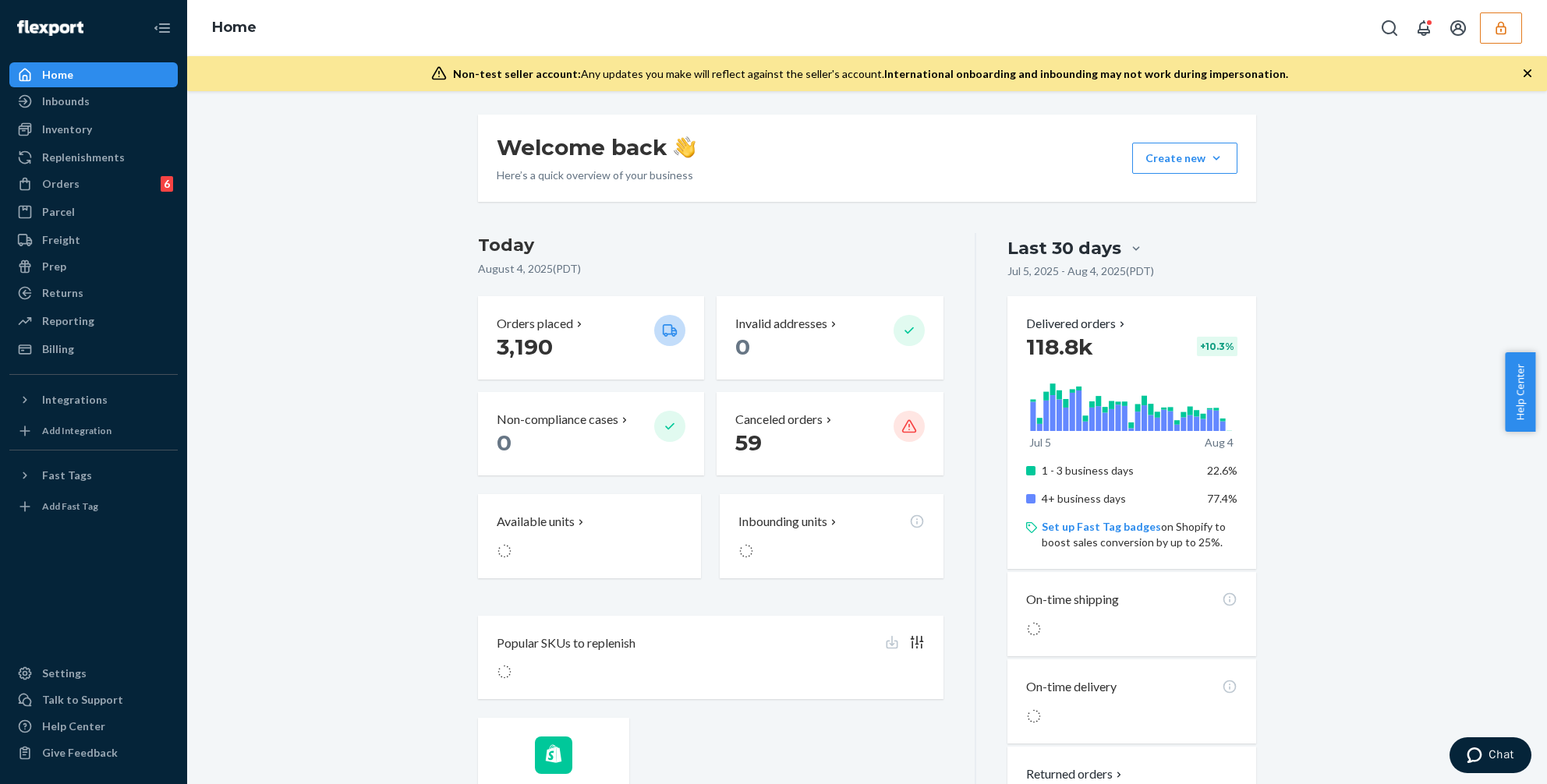 click 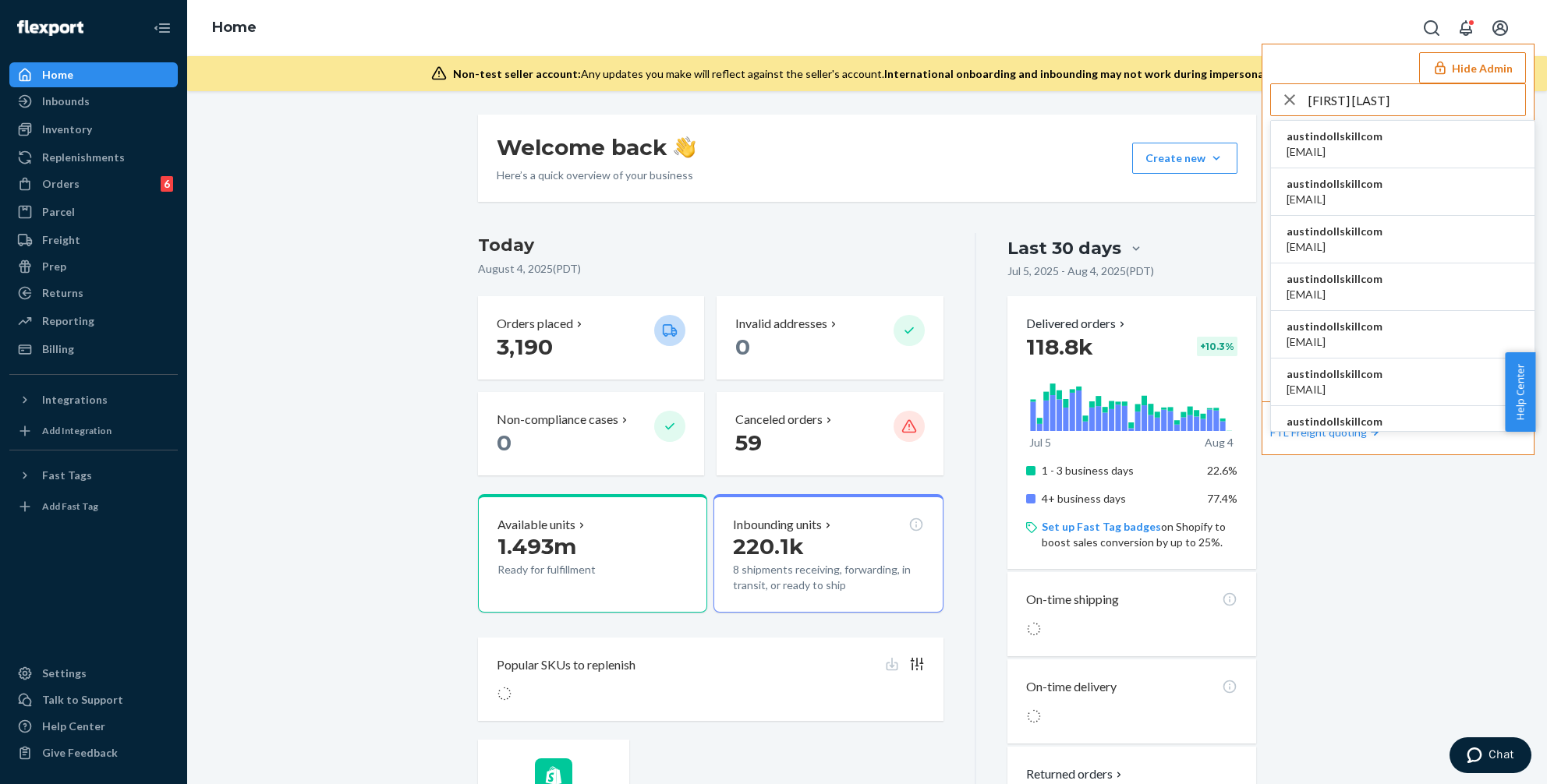 type on "austin dolls" 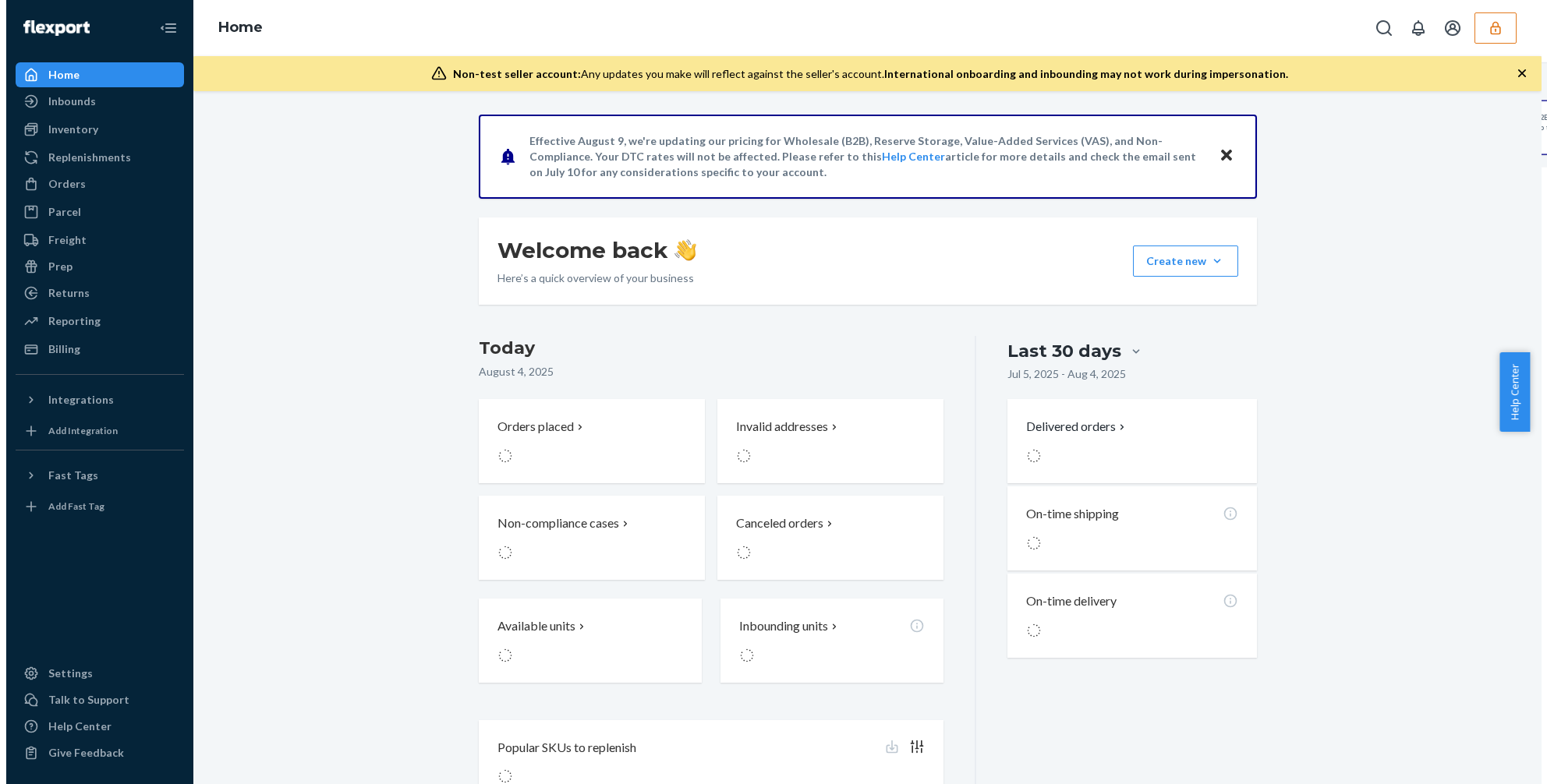 scroll, scrollTop: 0, scrollLeft: 0, axis: both 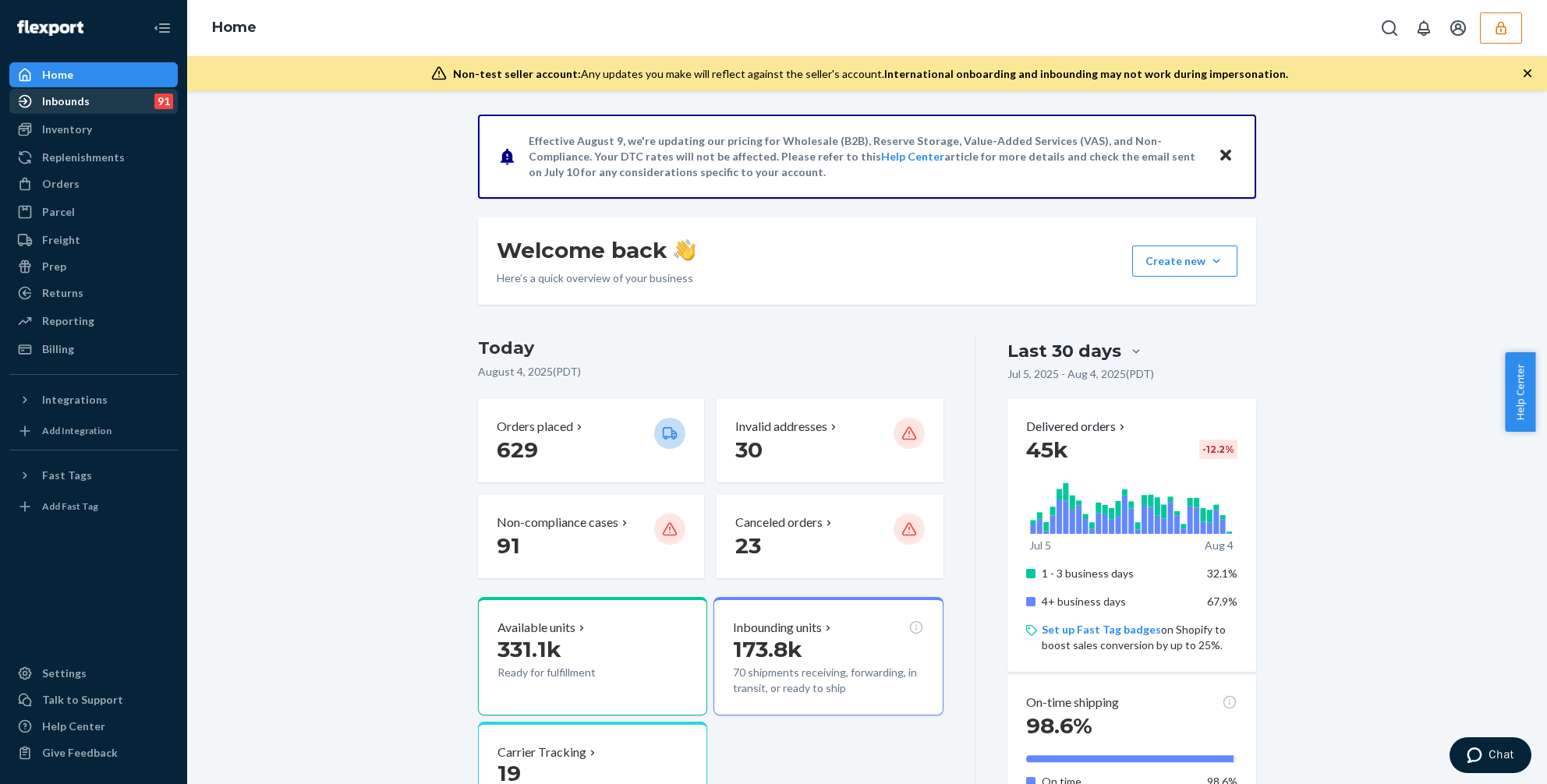 click on "Inbounds" at bounding box center [65, 101] 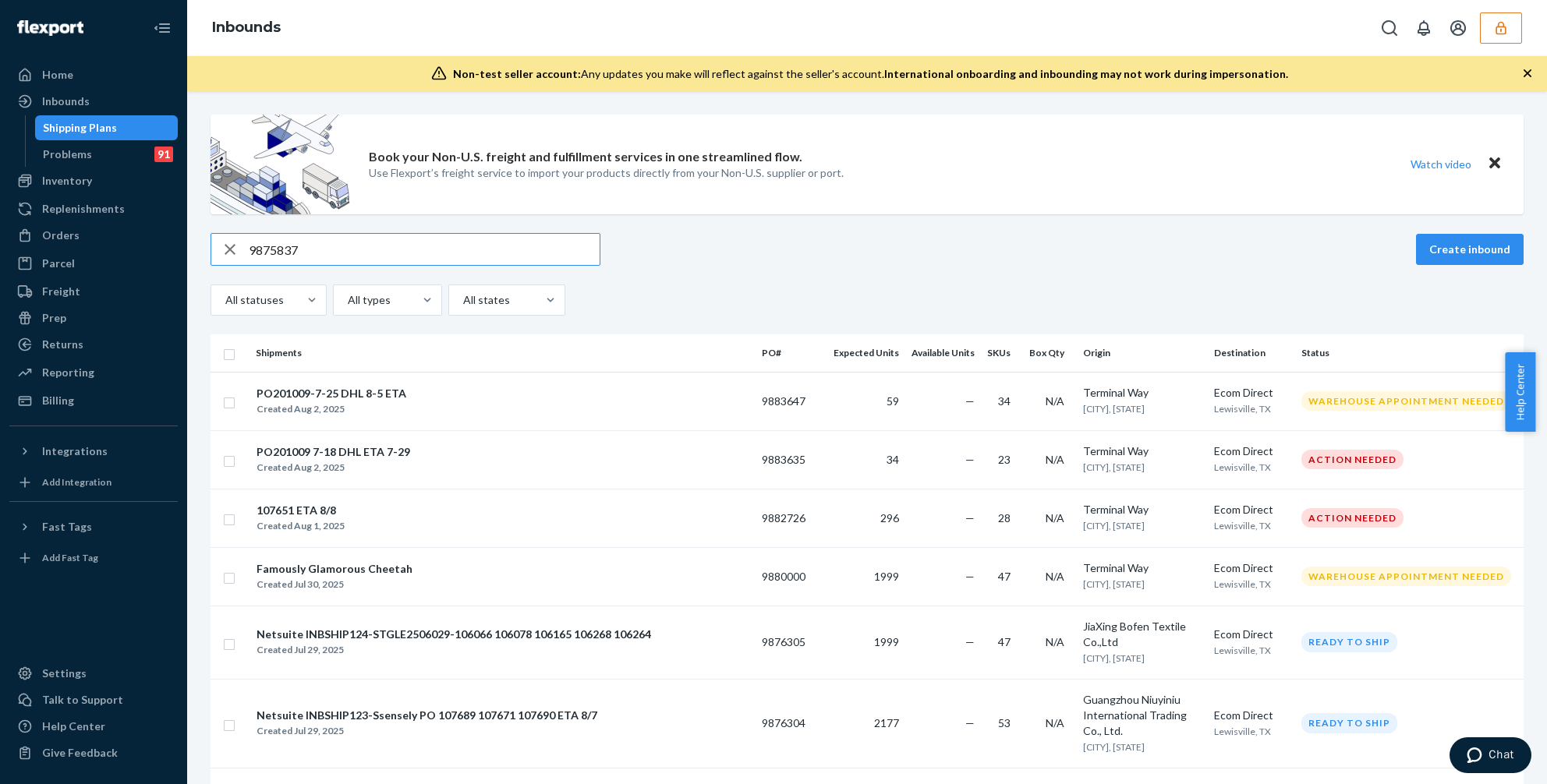 type on "9875837" 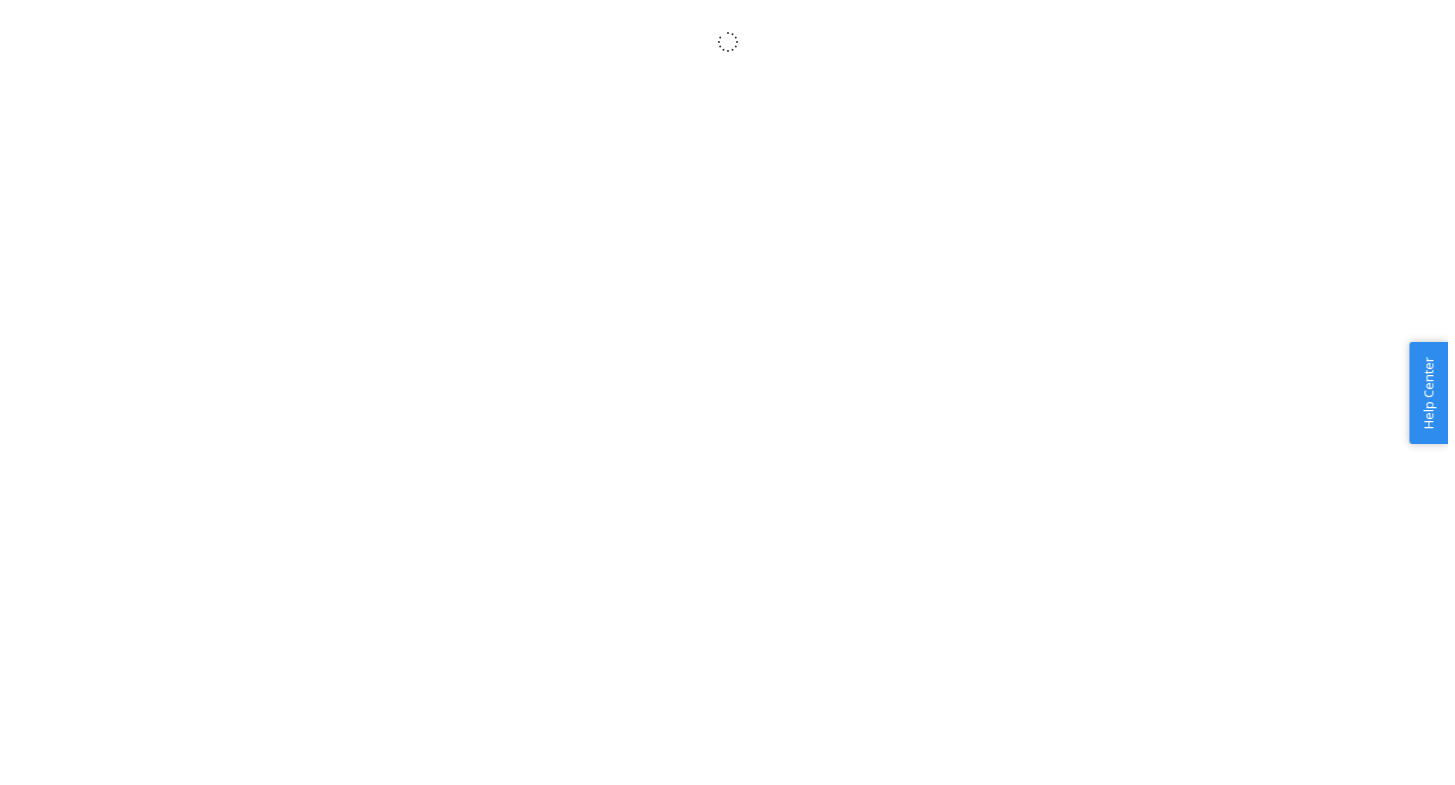scroll, scrollTop: 0, scrollLeft: 0, axis: both 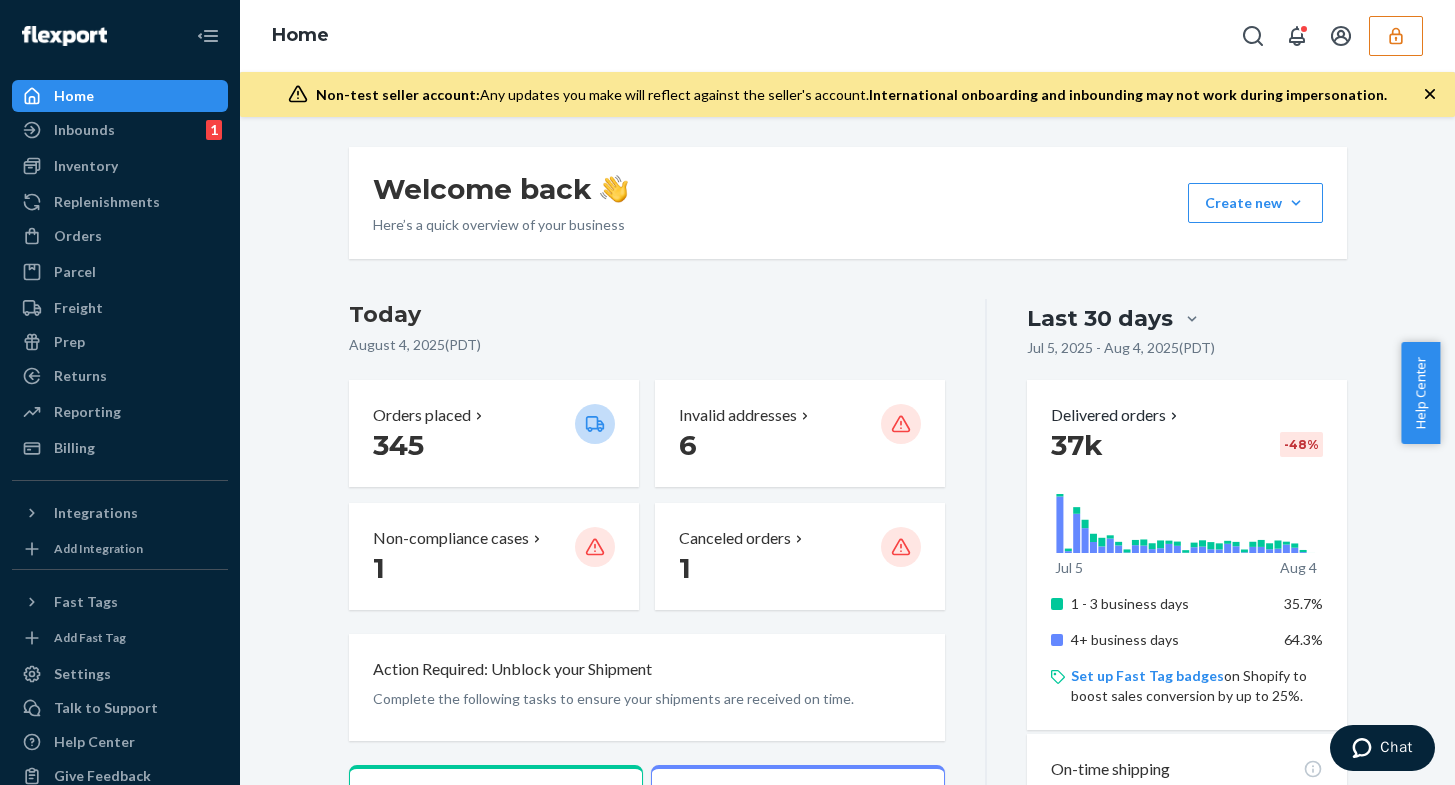 click 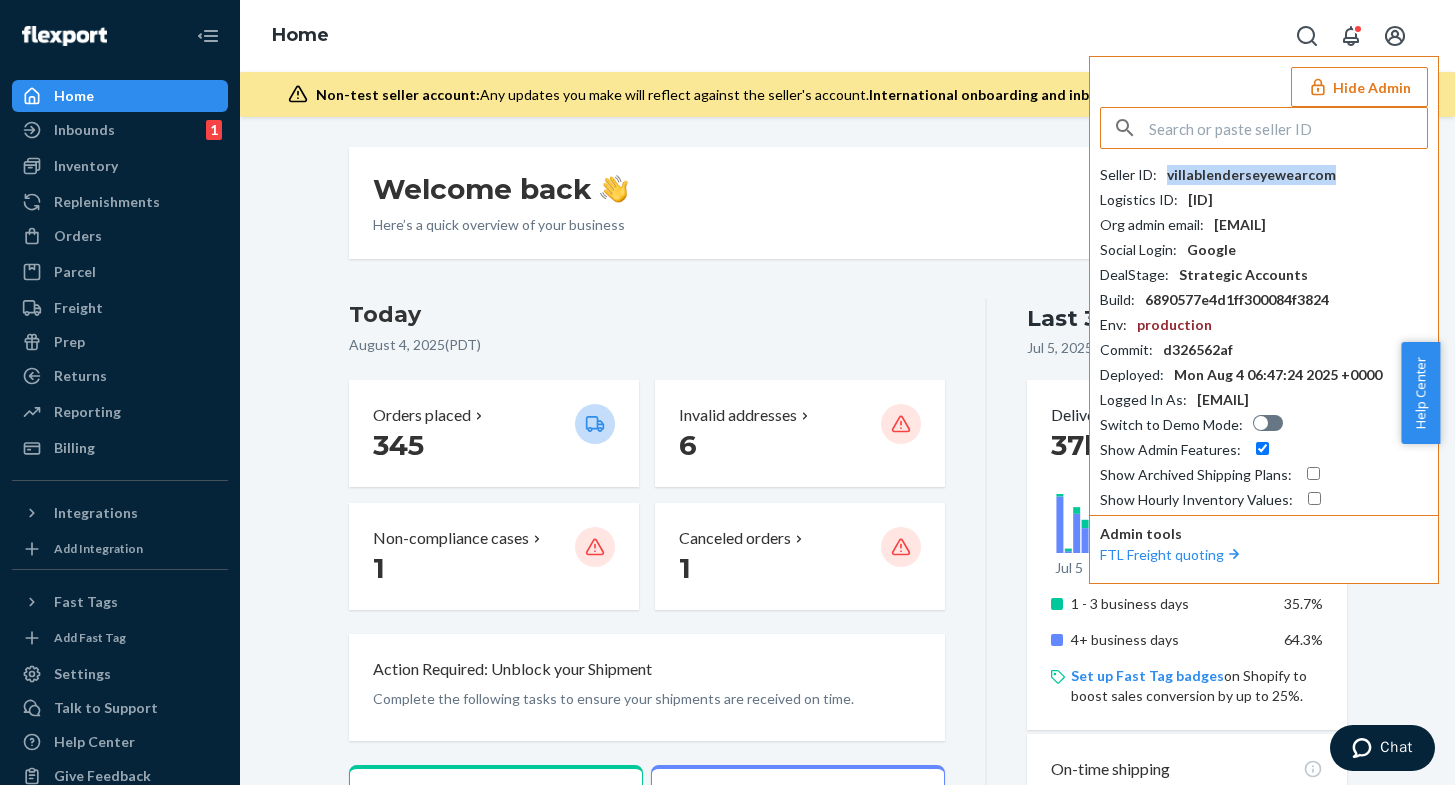 click on "villablenderseyewearcom" at bounding box center (1251, 175) 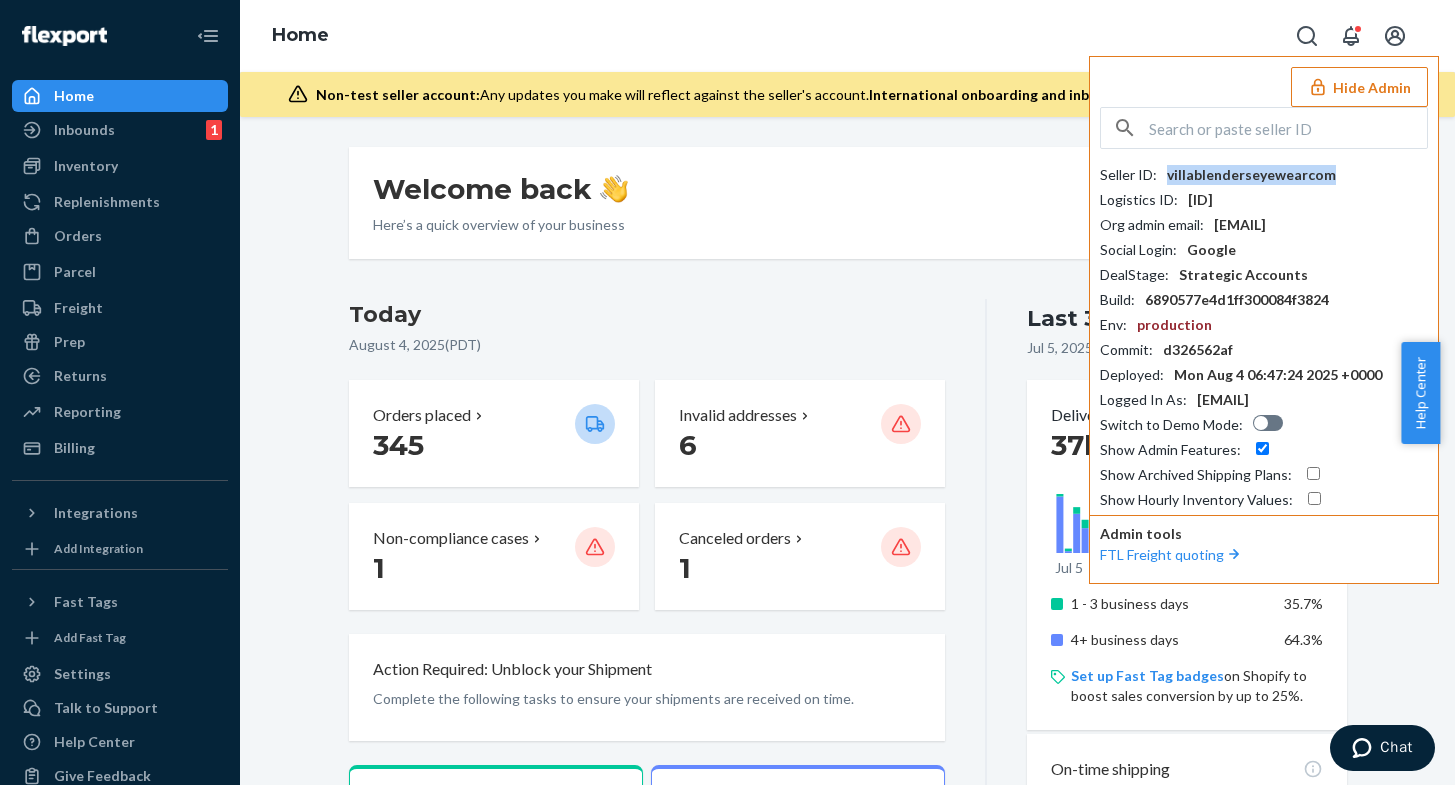 click on "villablenderseyewearcom" at bounding box center (1251, 175) 